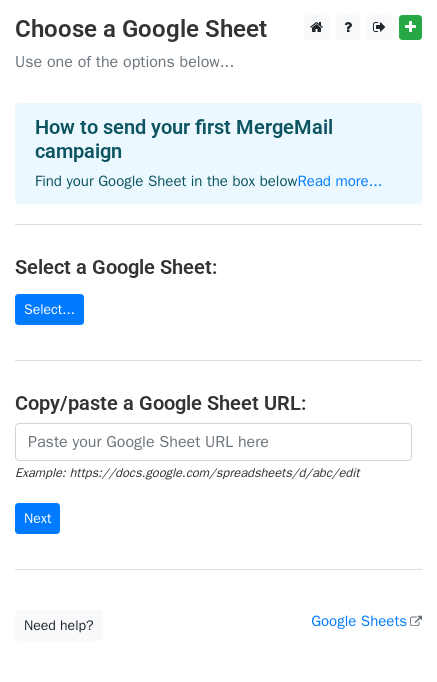 scroll, scrollTop: 0, scrollLeft: 0, axis: both 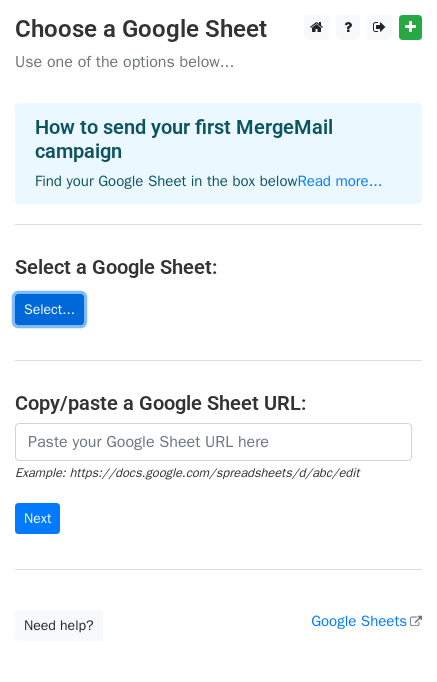 click on "Select..." at bounding box center (49, 309) 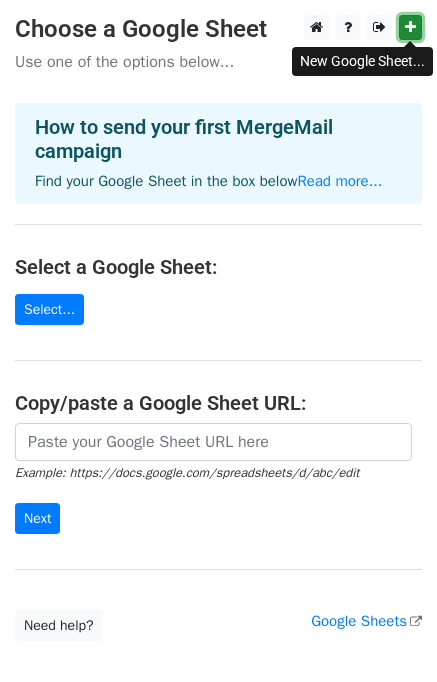 click at bounding box center [410, 27] 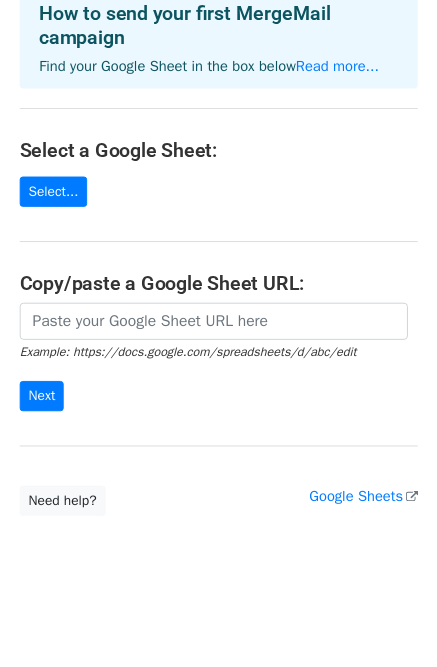 scroll, scrollTop: 0, scrollLeft: 0, axis: both 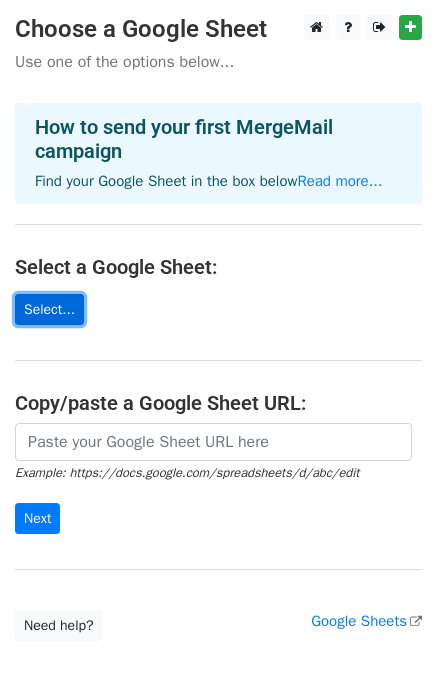 click on "Select..." at bounding box center [49, 309] 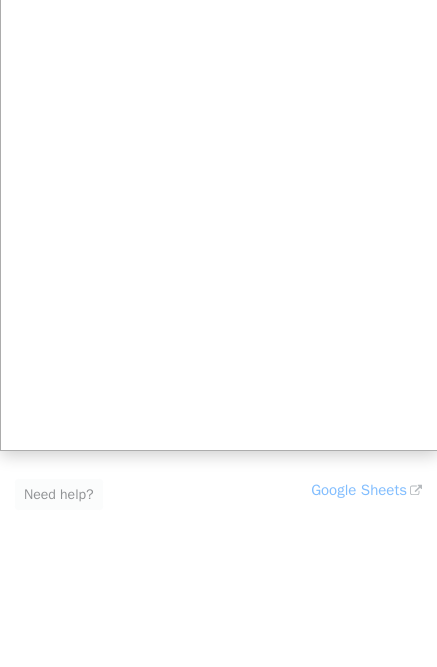 scroll, scrollTop: 134, scrollLeft: 0, axis: vertical 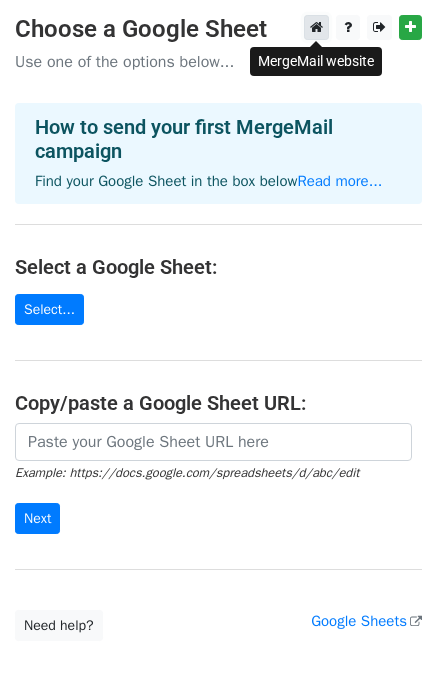 click at bounding box center (316, 27) 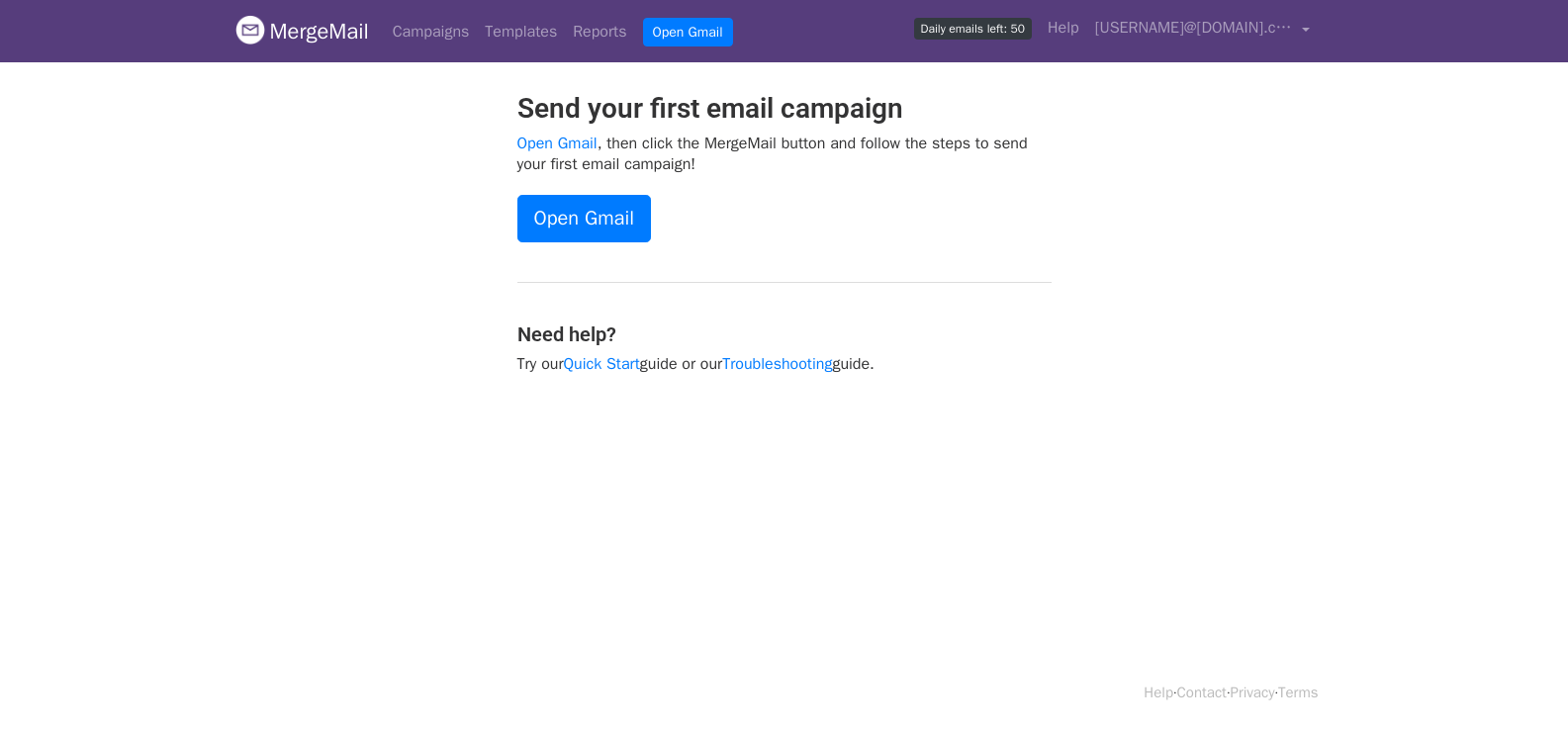 scroll, scrollTop: 0, scrollLeft: 0, axis: both 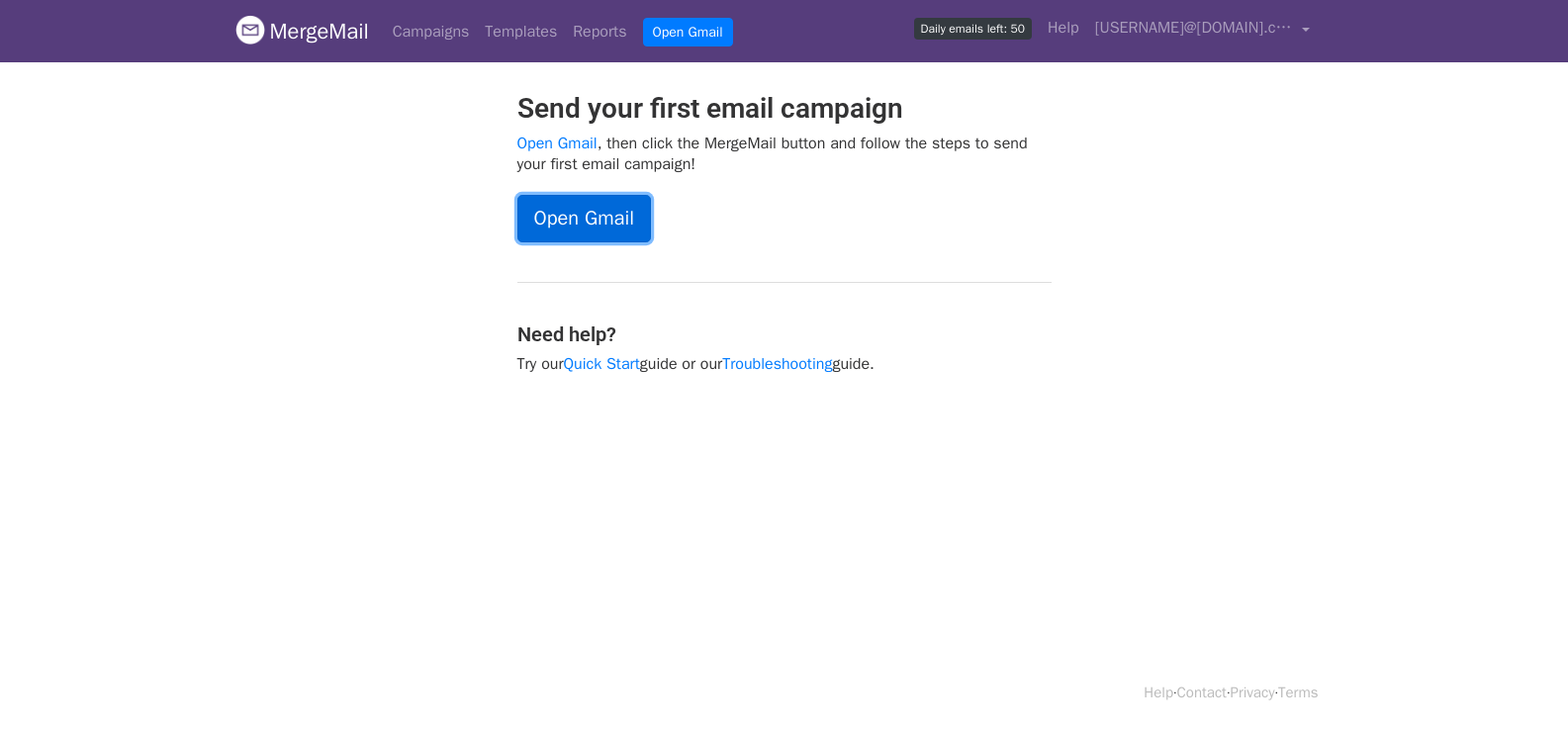 click on "Open Gmail" at bounding box center (584, 219) 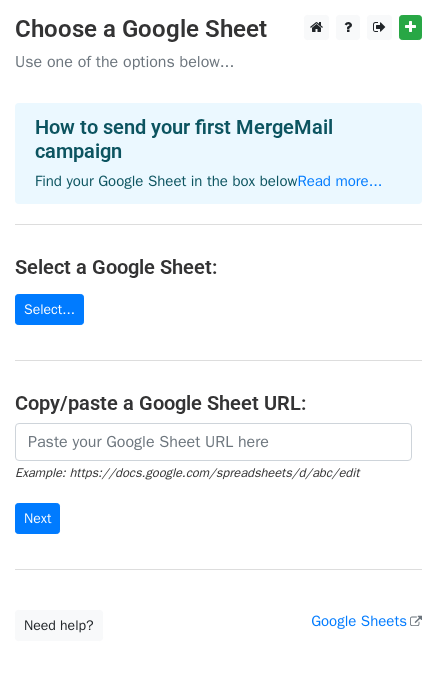 scroll, scrollTop: 0, scrollLeft: 0, axis: both 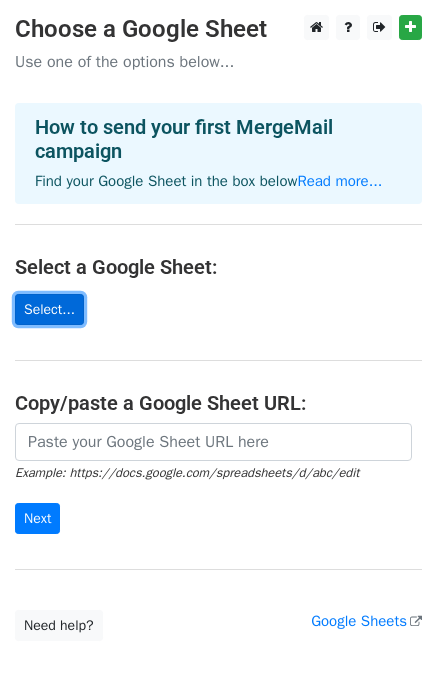 click on "Select..." at bounding box center (49, 309) 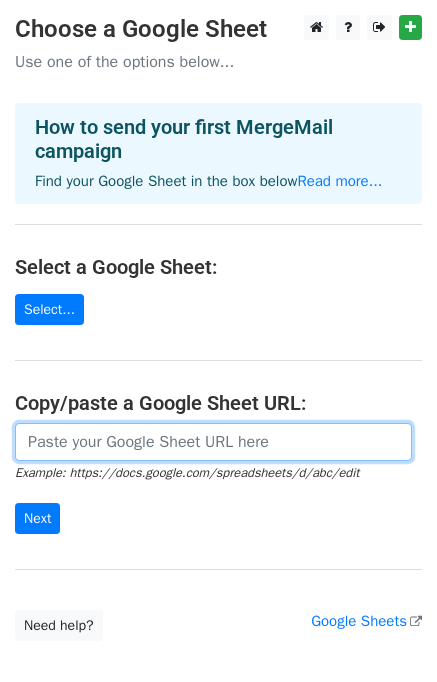 click at bounding box center (213, 442) 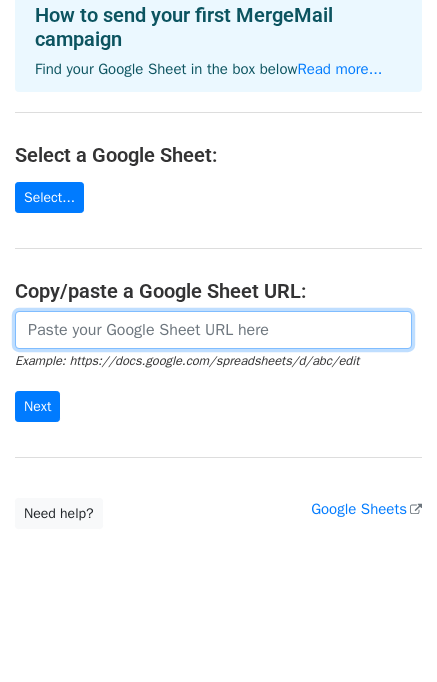 scroll, scrollTop: 119, scrollLeft: 0, axis: vertical 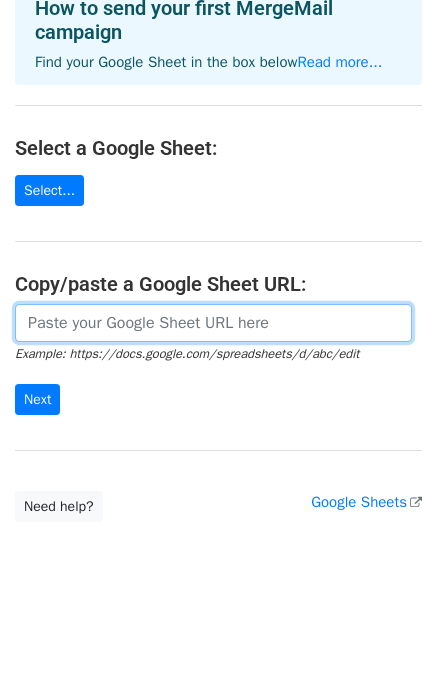 click at bounding box center (213, 323) 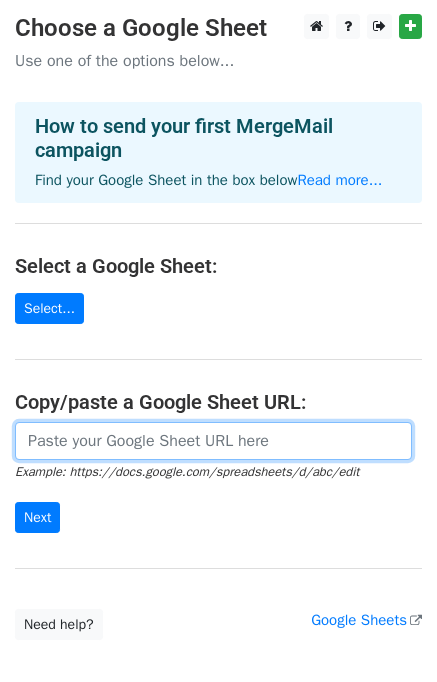 scroll, scrollTop: 0, scrollLeft: 0, axis: both 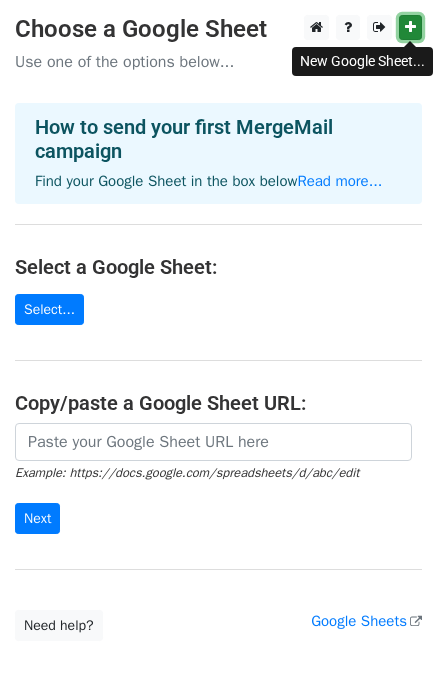 click at bounding box center (410, 27) 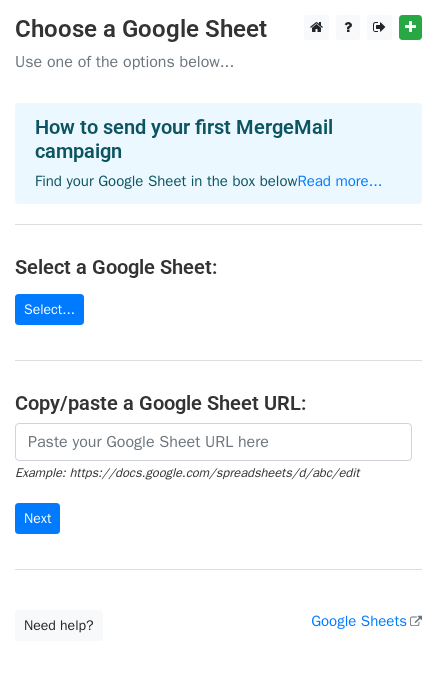scroll, scrollTop: 0, scrollLeft: 0, axis: both 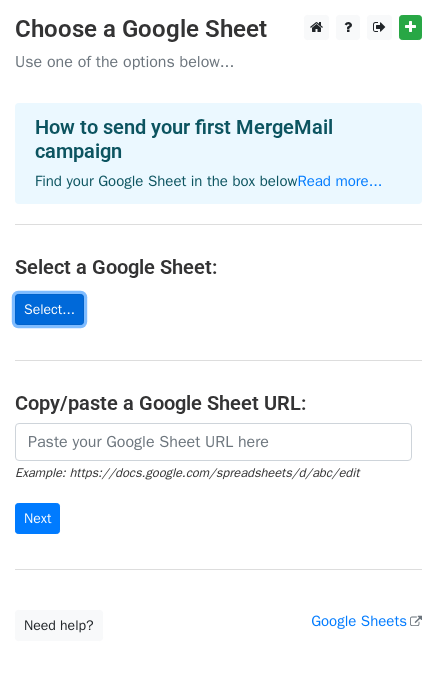 click on "Select..." at bounding box center (49, 309) 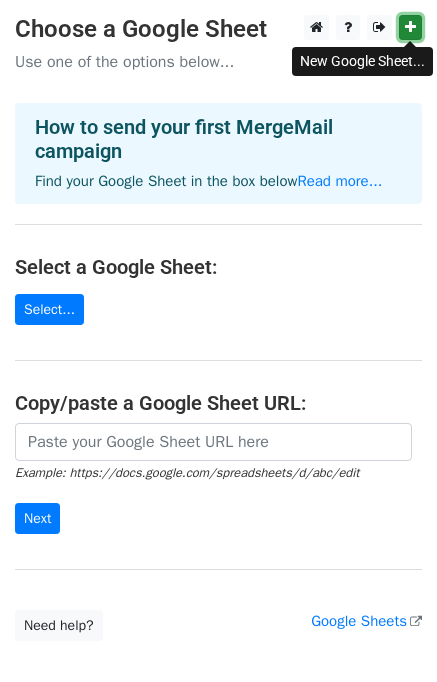 click at bounding box center [410, 27] 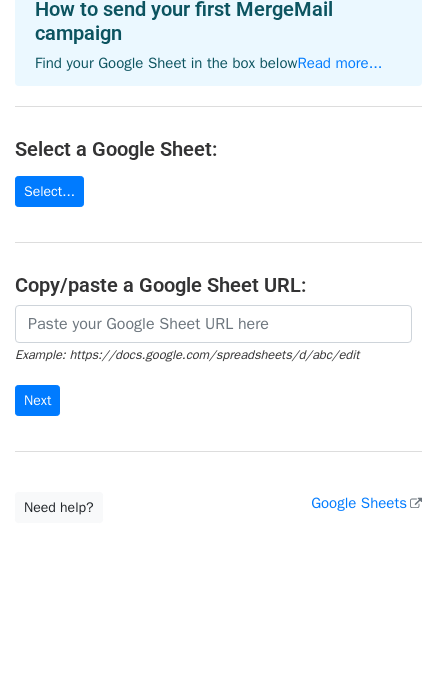scroll, scrollTop: 119, scrollLeft: 0, axis: vertical 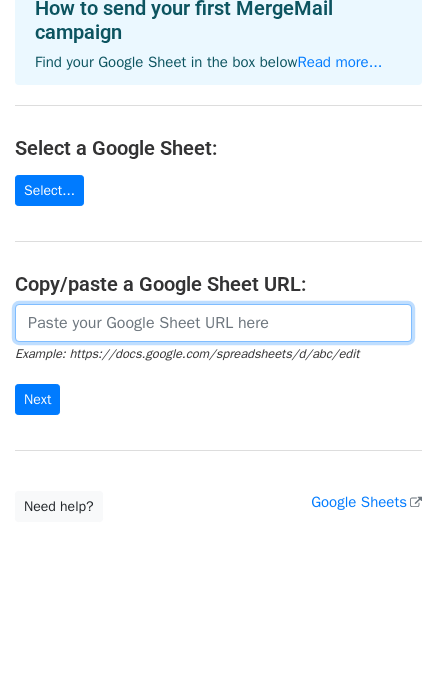 click at bounding box center [213, 323] 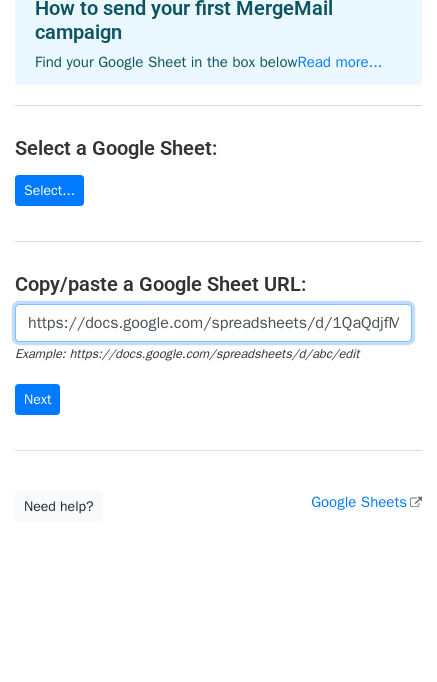 scroll, scrollTop: 0, scrollLeft: 500, axis: horizontal 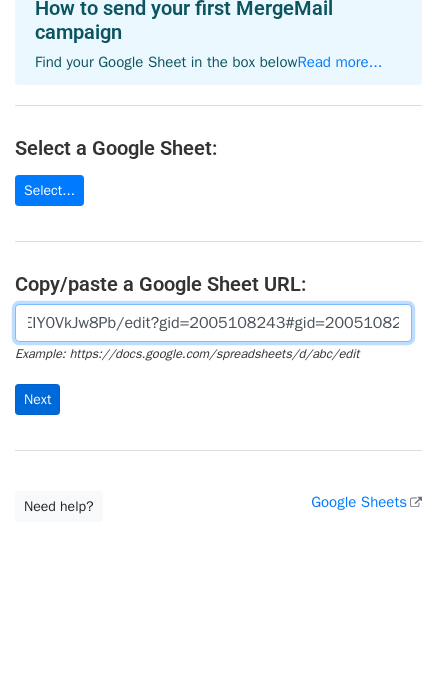 type on "https://docs.google.com/spreadsheets/d/1QaQdjfMtB3OkAwwEtq9z1EIY0VkJw8Pb/edit?gid=2005108243#gid=2005108243" 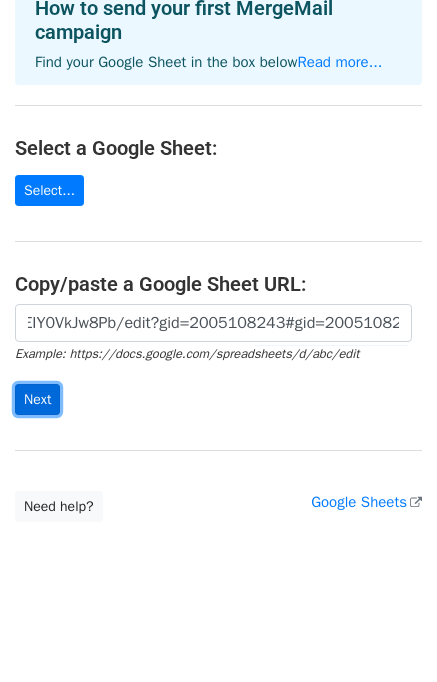 scroll, scrollTop: 0, scrollLeft: 0, axis: both 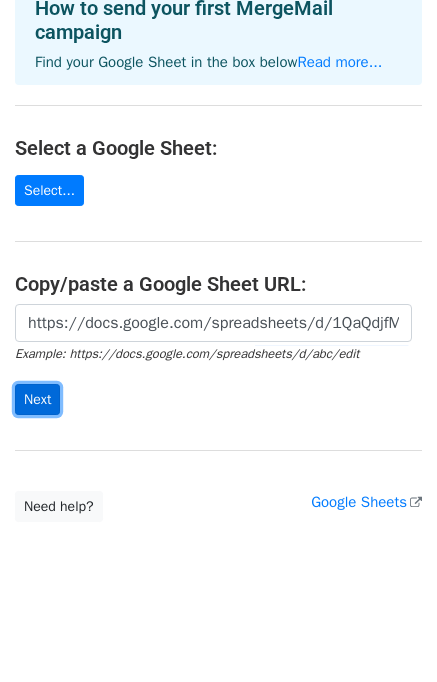 click on "Next" at bounding box center [37, 399] 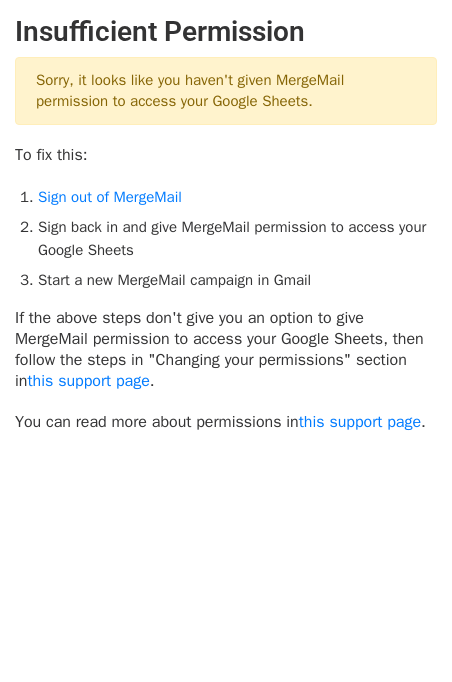 scroll, scrollTop: 0, scrollLeft: 0, axis: both 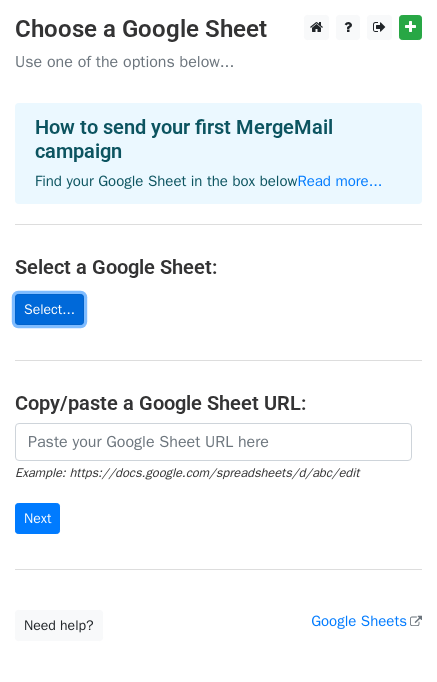 click on "Select..." at bounding box center [49, 309] 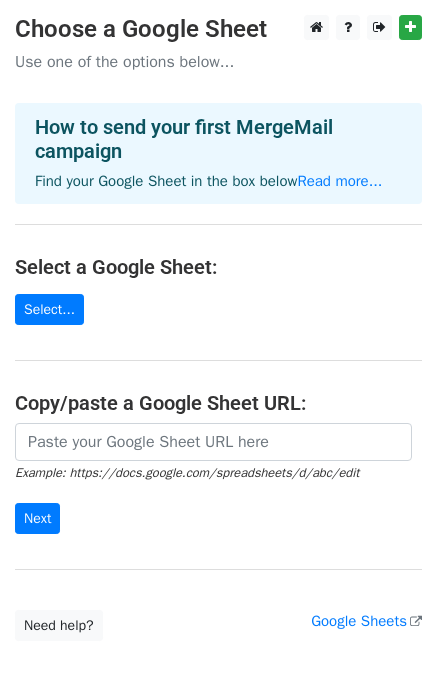 scroll, scrollTop: 100, scrollLeft: 0, axis: vertical 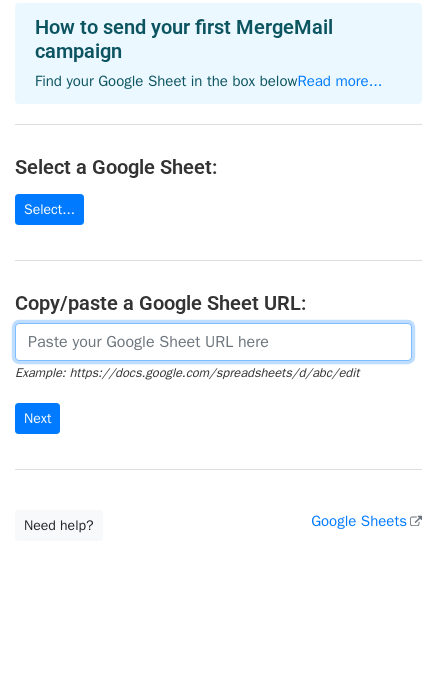 click at bounding box center (213, 342) 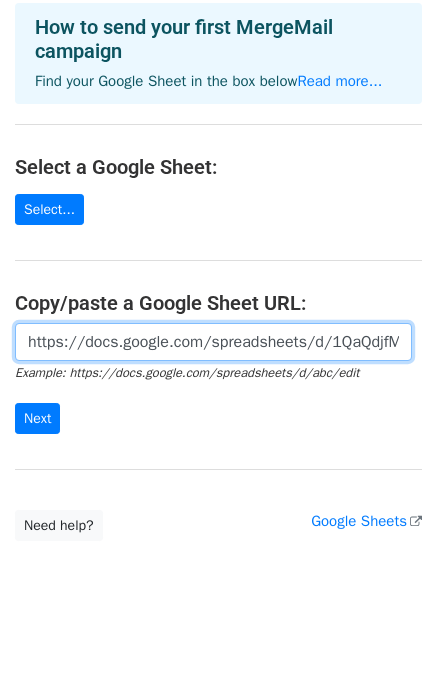 scroll, scrollTop: 0, scrollLeft: 500, axis: horizontal 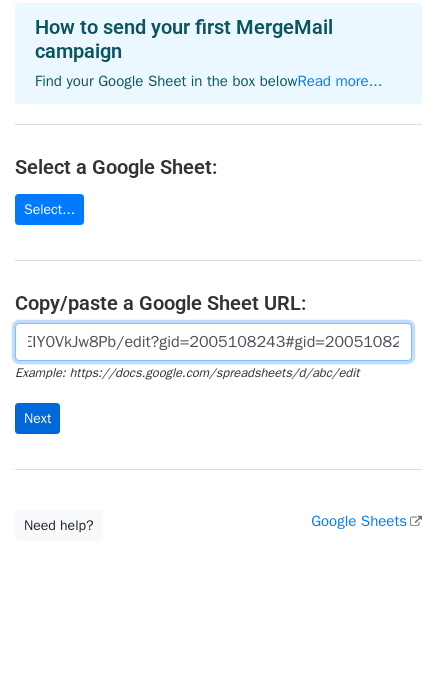 type on "https://docs.google.com/spreadsheets/d/1QaQdjfMtB3OkAwwEtq9z1EIY0VkJw8Pb/edit?gid=2005108243#gid=2005108243" 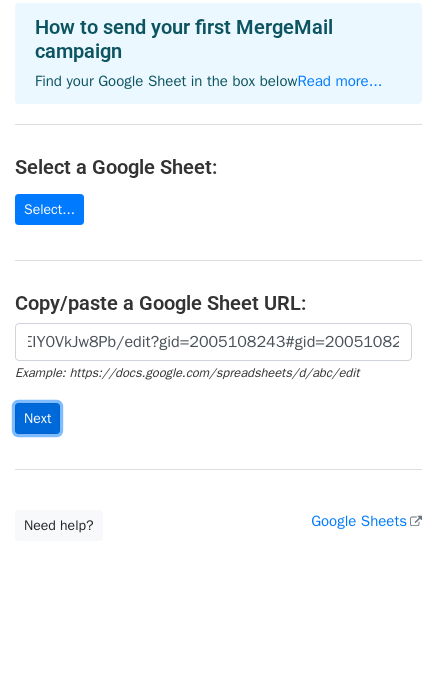 scroll, scrollTop: 0, scrollLeft: 0, axis: both 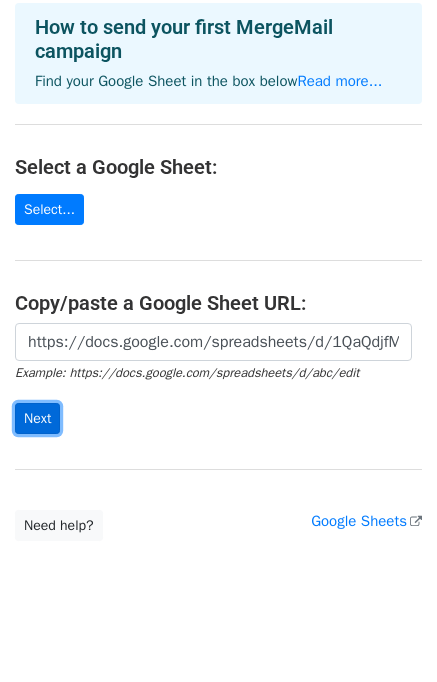 click on "Next" at bounding box center (37, 418) 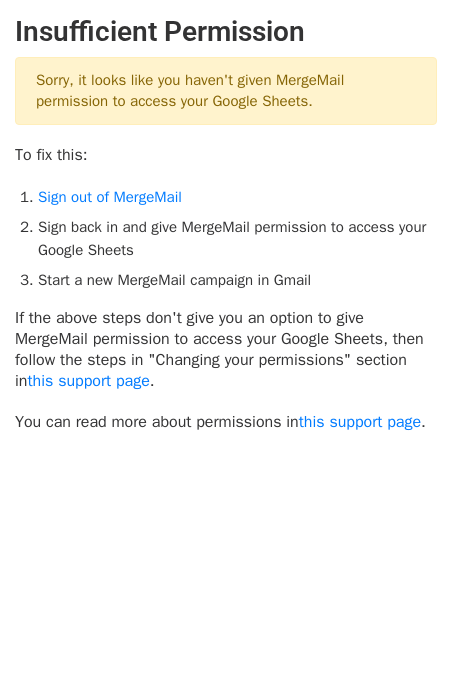 scroll, scrollTop: 0, scrollLeft: 0, axis: both 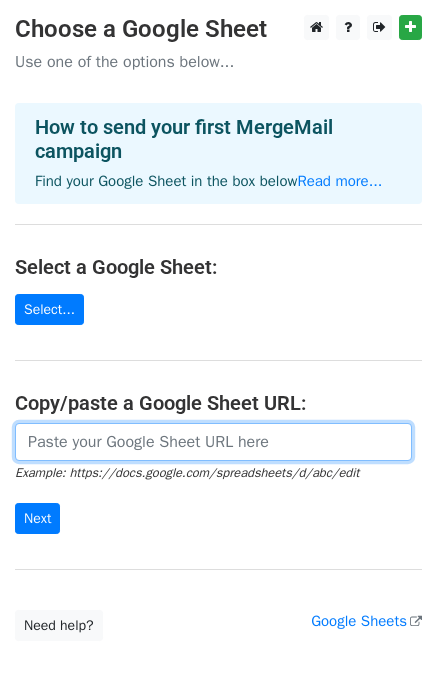 click at bounding box center (213, 442) 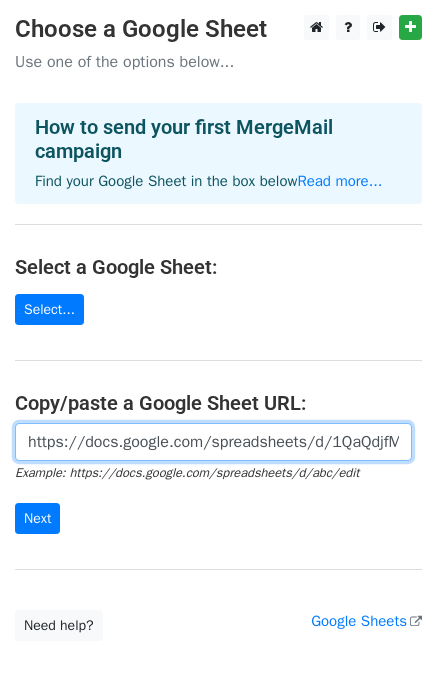 scroll, scrollTop: 0, scrollLeft: 745, axis: horizontal 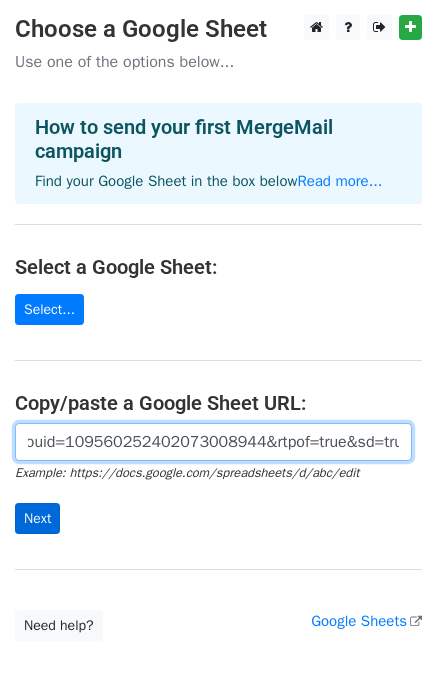 type on "https://docs.google.com/spreadsheets/d/1QaQdjfMtB3OkAwwEtq9z1EIY0VkJw8Pb/edit?usp=drive_link&ouid=109560252402073008944&rtpof=true&sd=true" 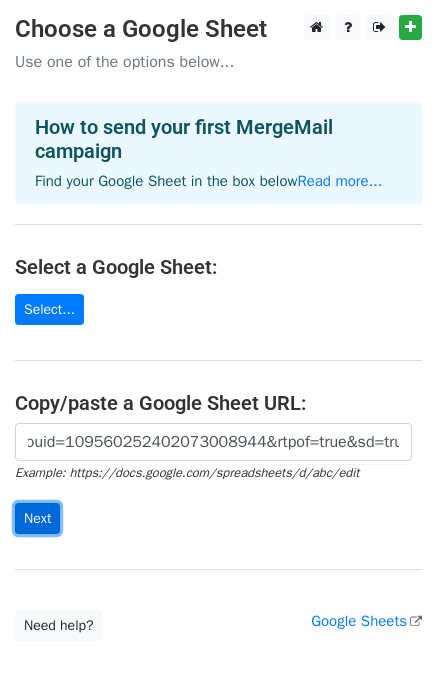 scroll, scrollTop: 0, scrollLeft: 0, axis: both 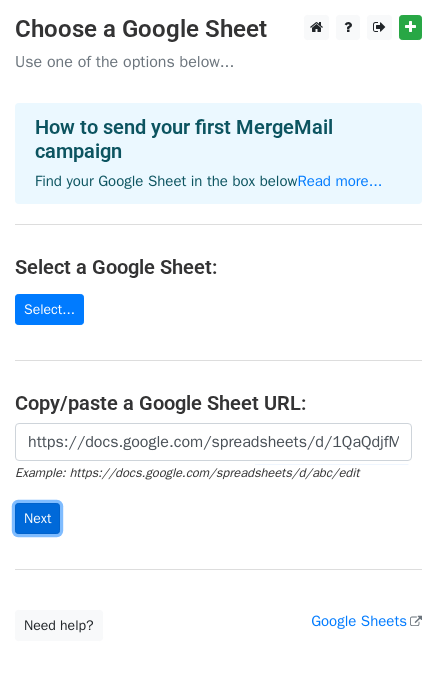 click on "Next" at bounding box center [37, 518] 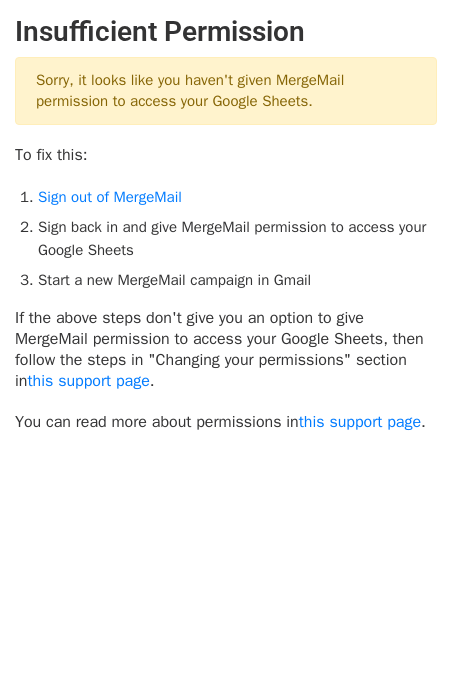 scroll, scrollTop: 0, scrollLeft: 0, axis: both 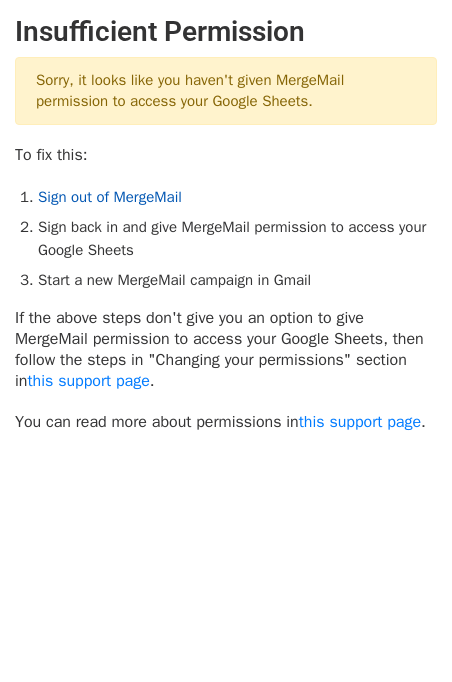 click on "Sign out of MergeMail" at bounding box center (110, 197) 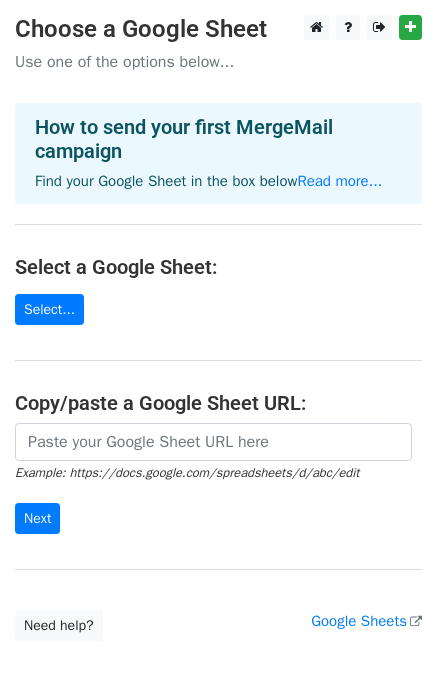 scroll, scrollTop: 0, scrollLeft: 0, axis: both 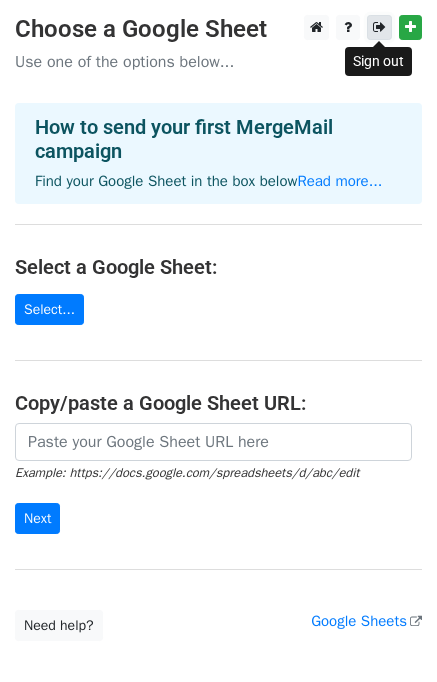 click at bounding box center [379, 27] 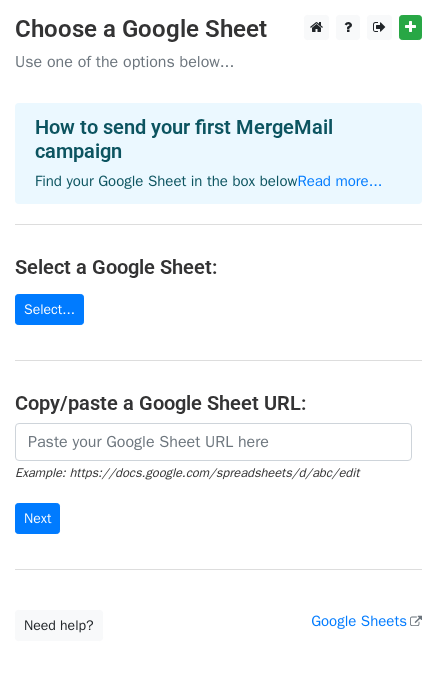 scroll, scrollTop: 0, scrollLeft: 0, axis: both 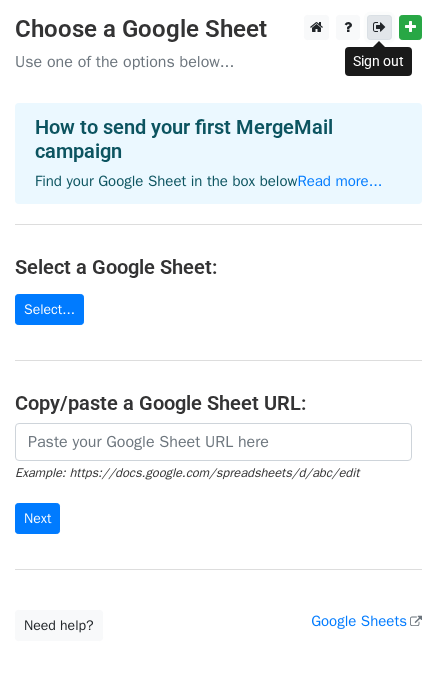click at bounding box center [379, 27] 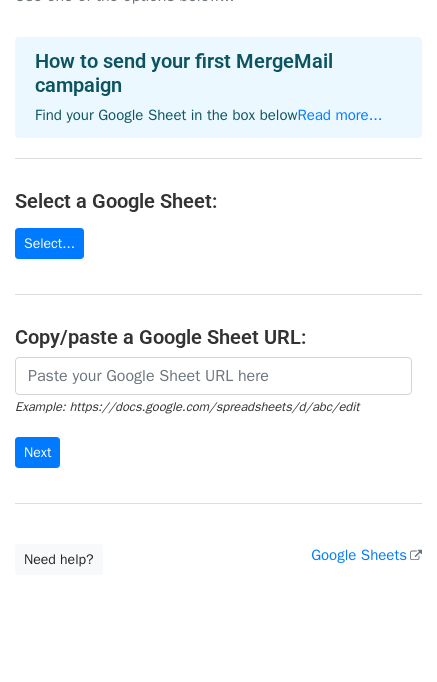 scroll, scrollTop: 100, scrollLeft: 0, axis: vertical 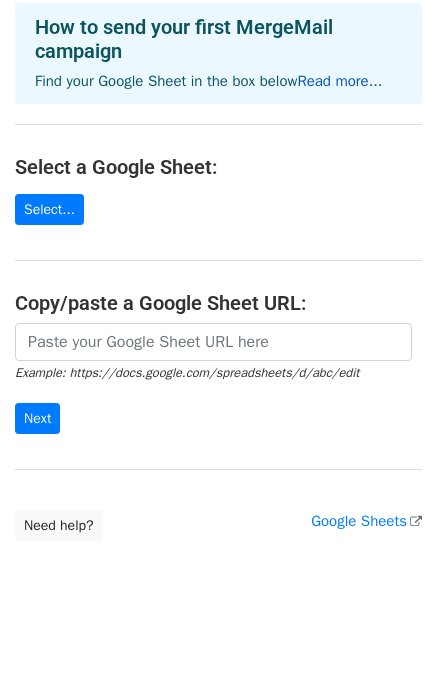 click on "Read more..." at bounding box center [339, 81] 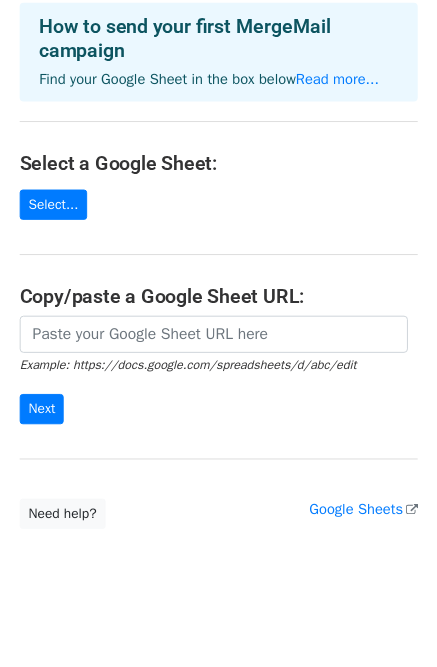 scroll, scrollTop: 119, scrollLeft: 0, axis: vertical 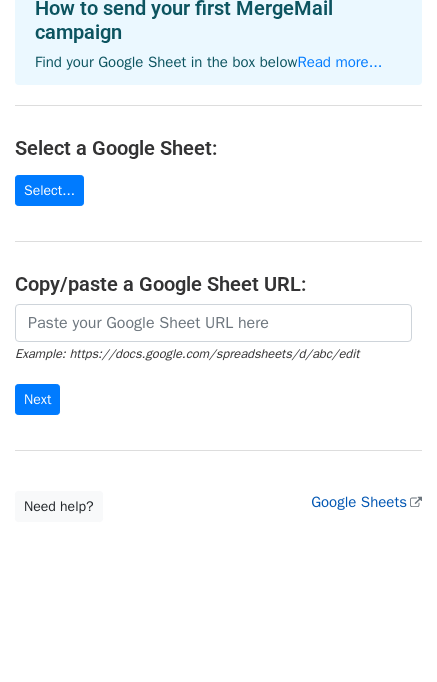 click on "Google Sheets" at bounding box center [366, 502] 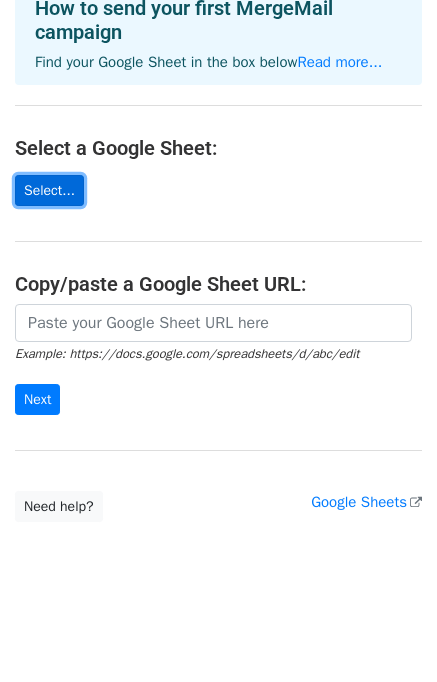 click on "Select..." at bounding box center (49, 190) 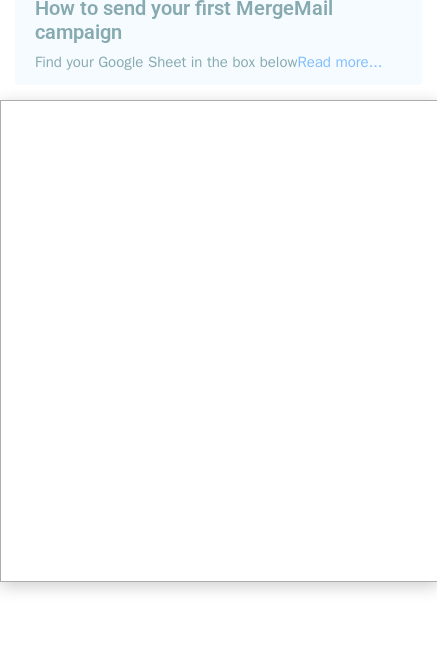 scroll, scrollTop: 134, scrollLeft: 0, axis: vertical 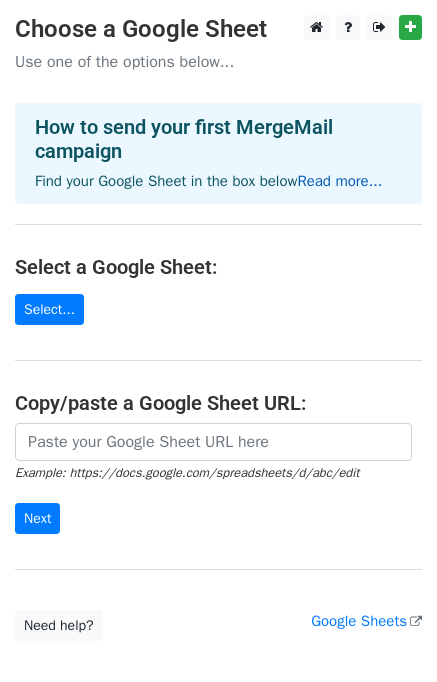 click on "Read more..." at bounding box center [339, 181] 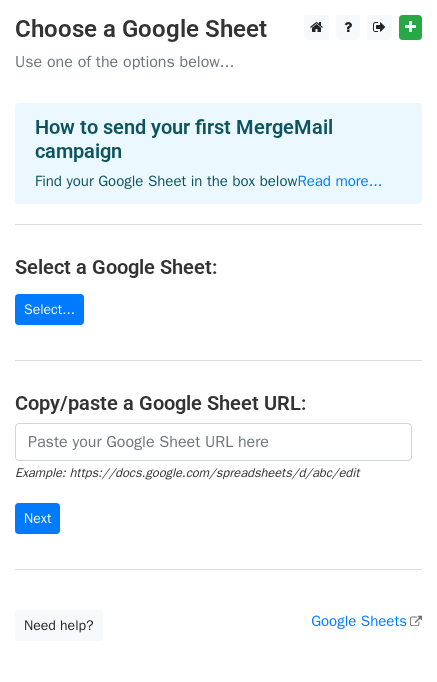 scroll, scrollTop: 0, scrollLeft: 0, axis: both 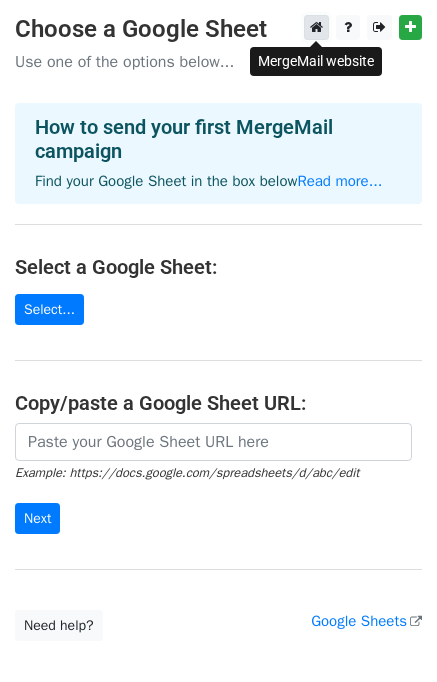 click at bounding box center (316, 27) 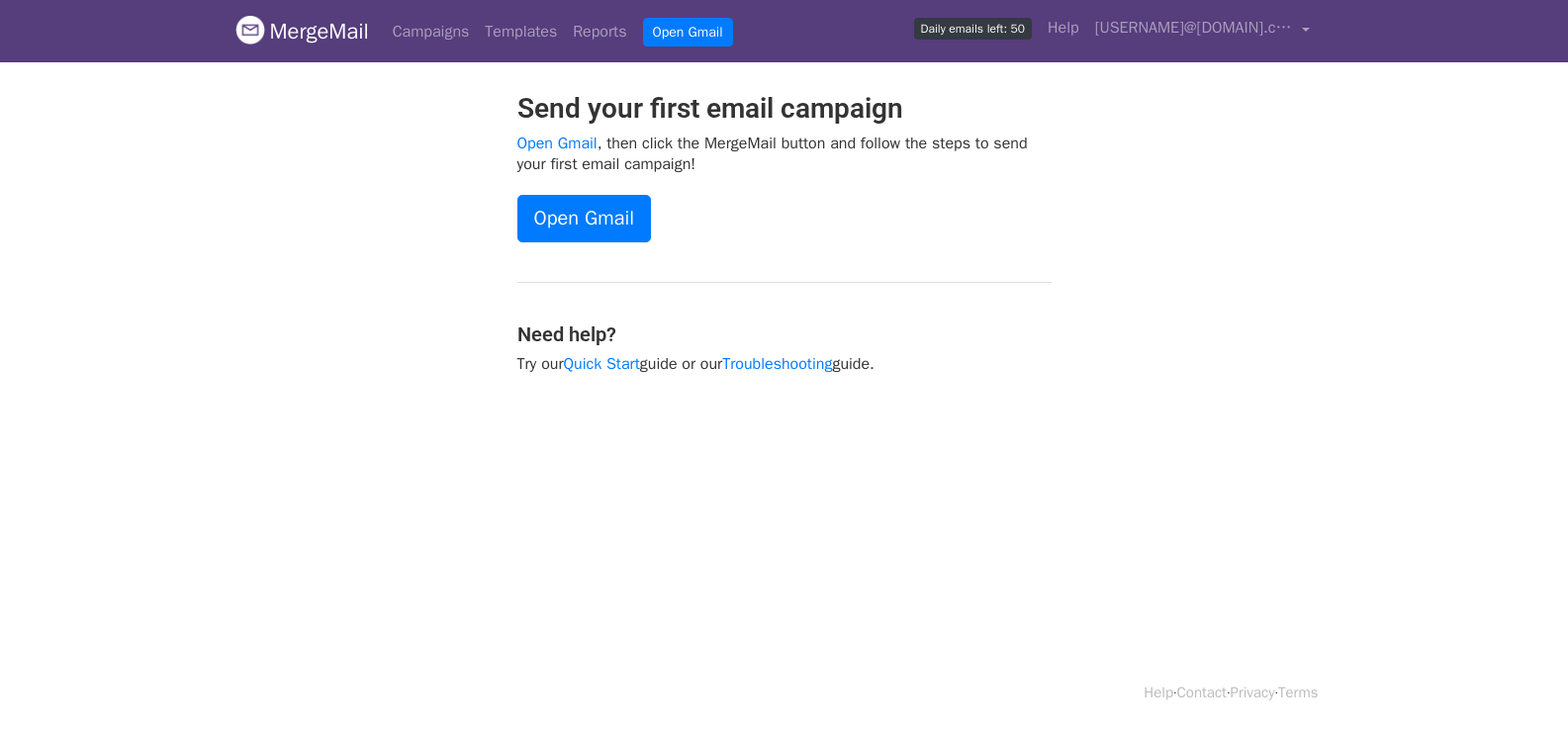 scroll, scrollTop: 0, scrollLeft: 0, axis: both 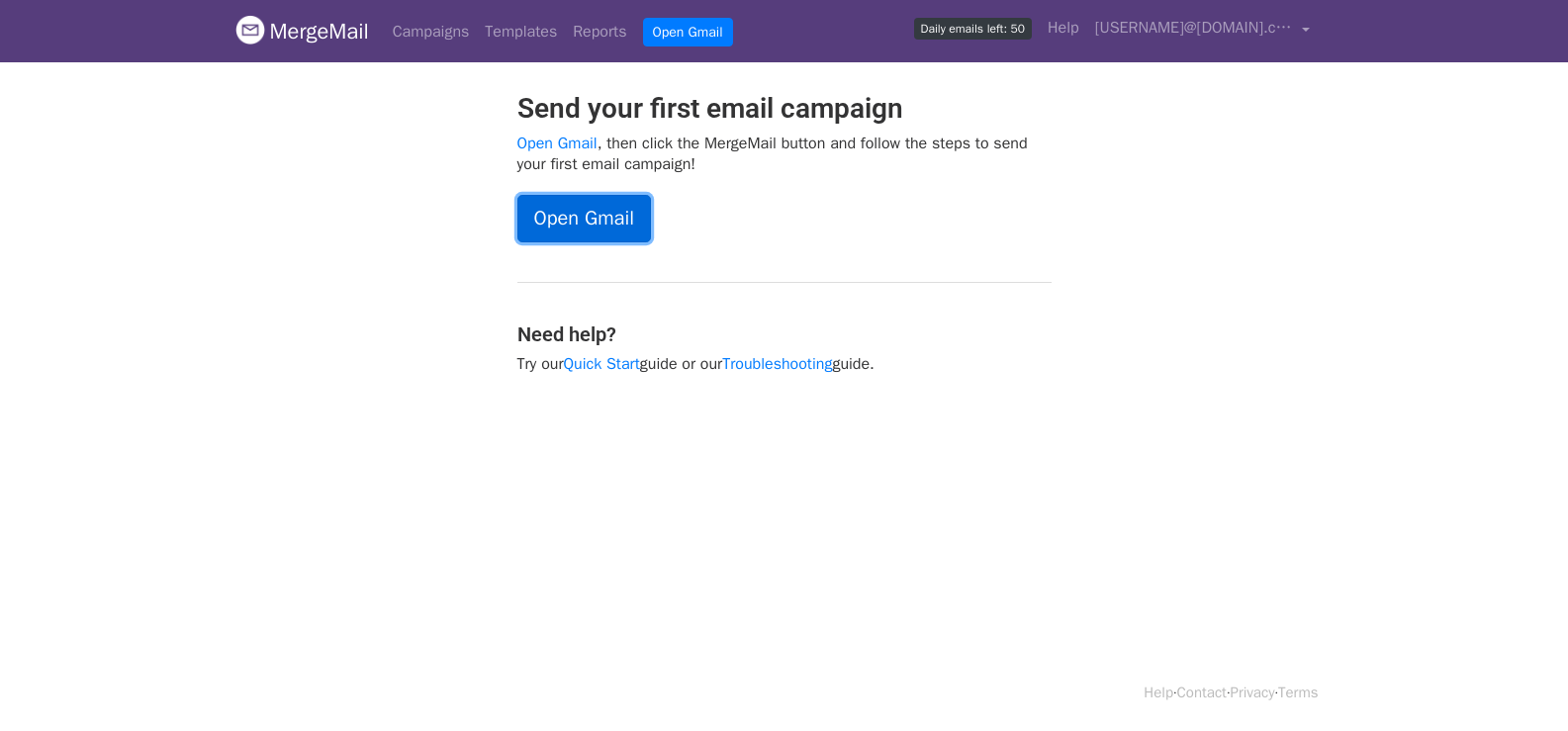 click on "Open Gmail" at bounding box center [584, 219] 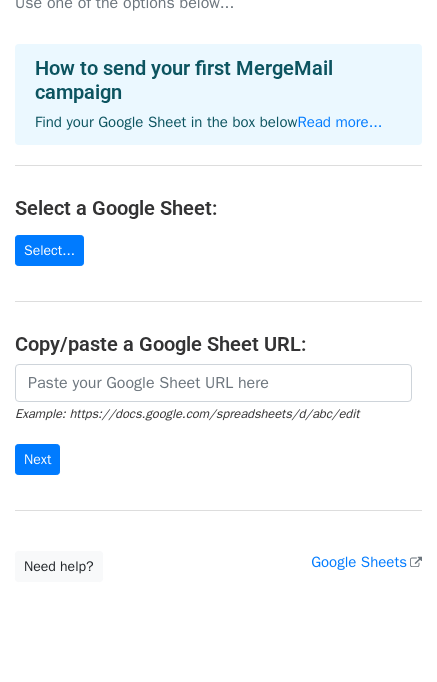 scroll, scrollTop: 119, scrollLeft: 0, axis: vertical 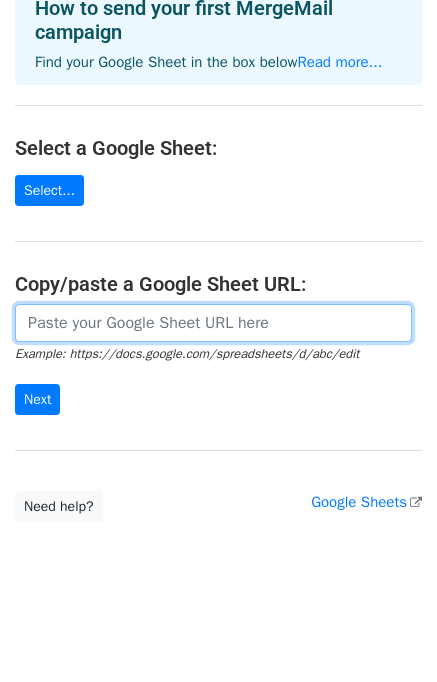 click at bounding box center (213, 323) 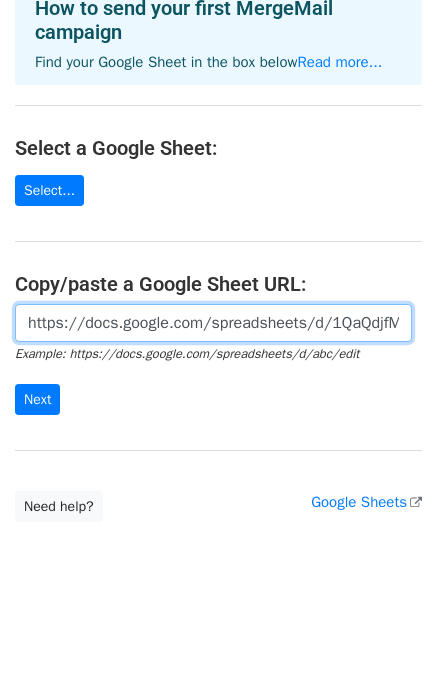 scroll, scrollTop: 0, scrollLeft: 745, axis: horizontal 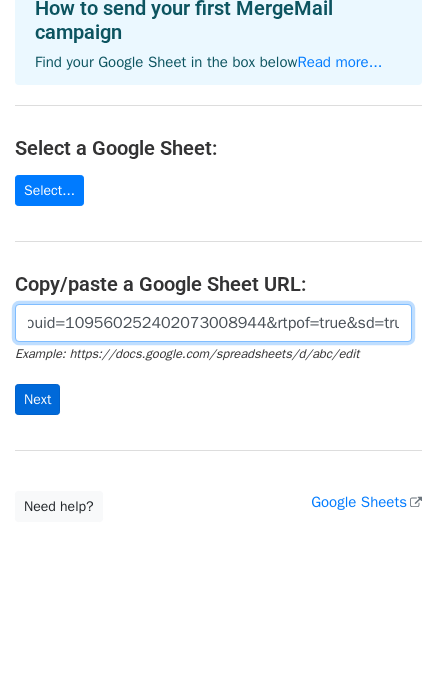 type on "https://docs.google.com/spreadsheets/d/1QaQdjfMtB3OkAwwEtq9z1EIY0VkJw8Pb/edit?usp=drive_link&ouid=109560252402073008944&rtpof=true&sd=true" 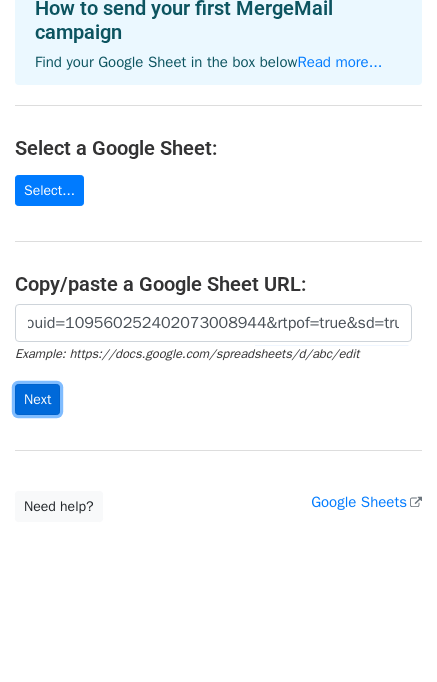scroll, scrollTop: 0, scrollLeft: 0, axis: both 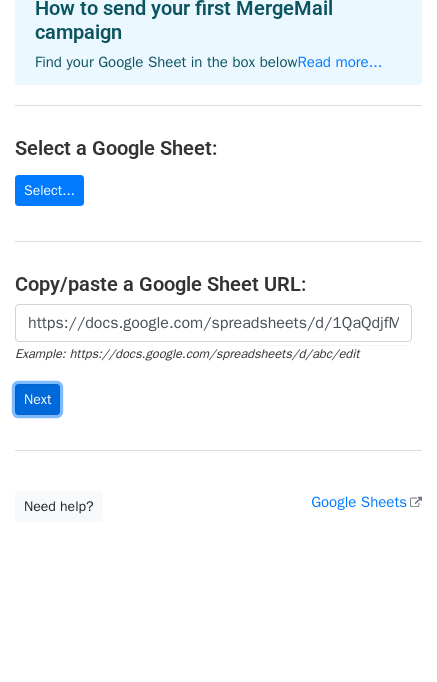 click on "Next" at bounding box center (37, 399) 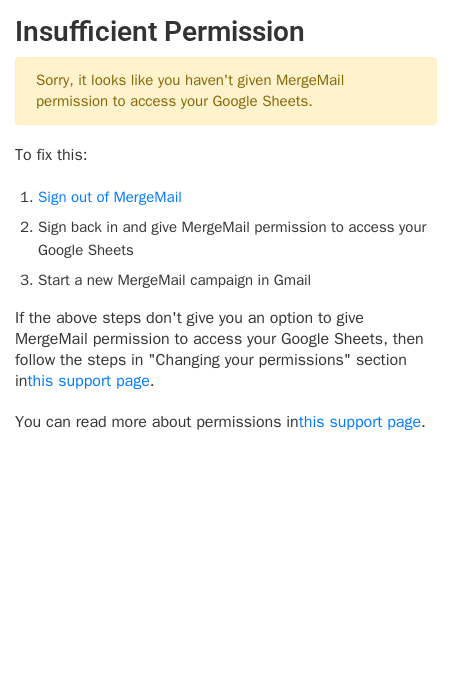 scroll, scrollTop: 0, scrollLeft: 0, axis: both 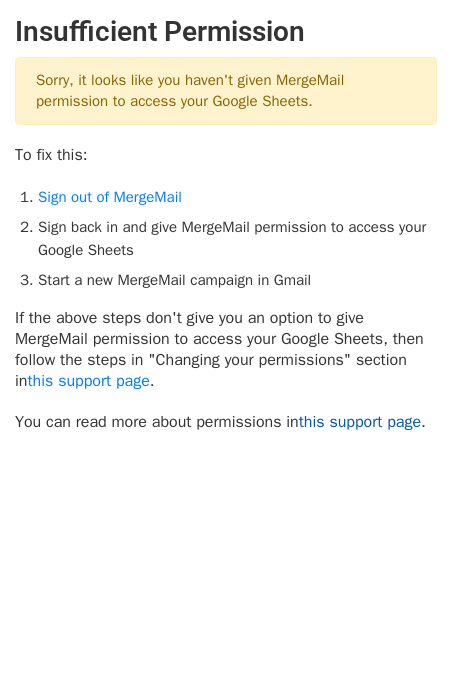 click on "this support page" at bounding box center (360, 422) 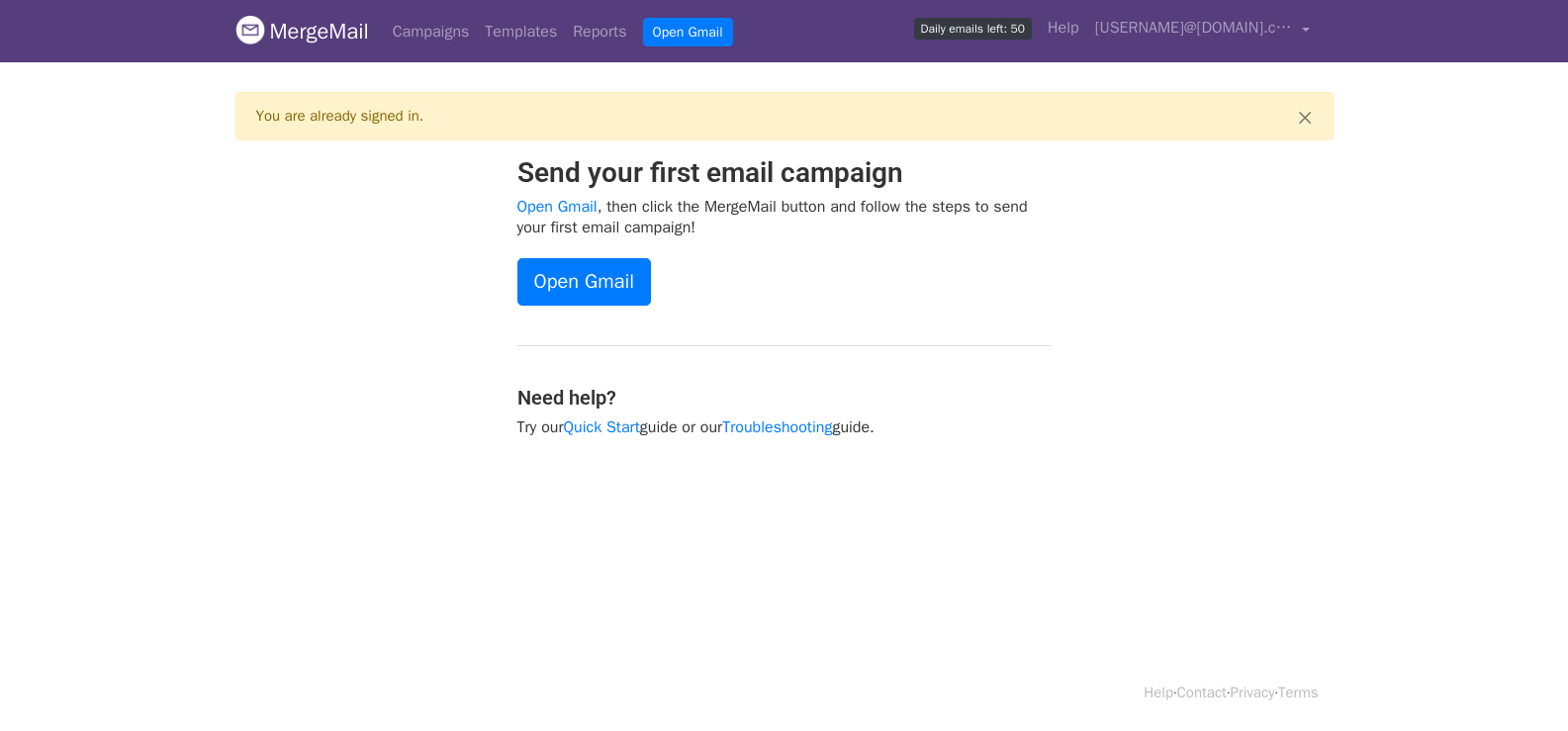 scroll, scrollTop: 0, scrollLeft: 0, axis: both 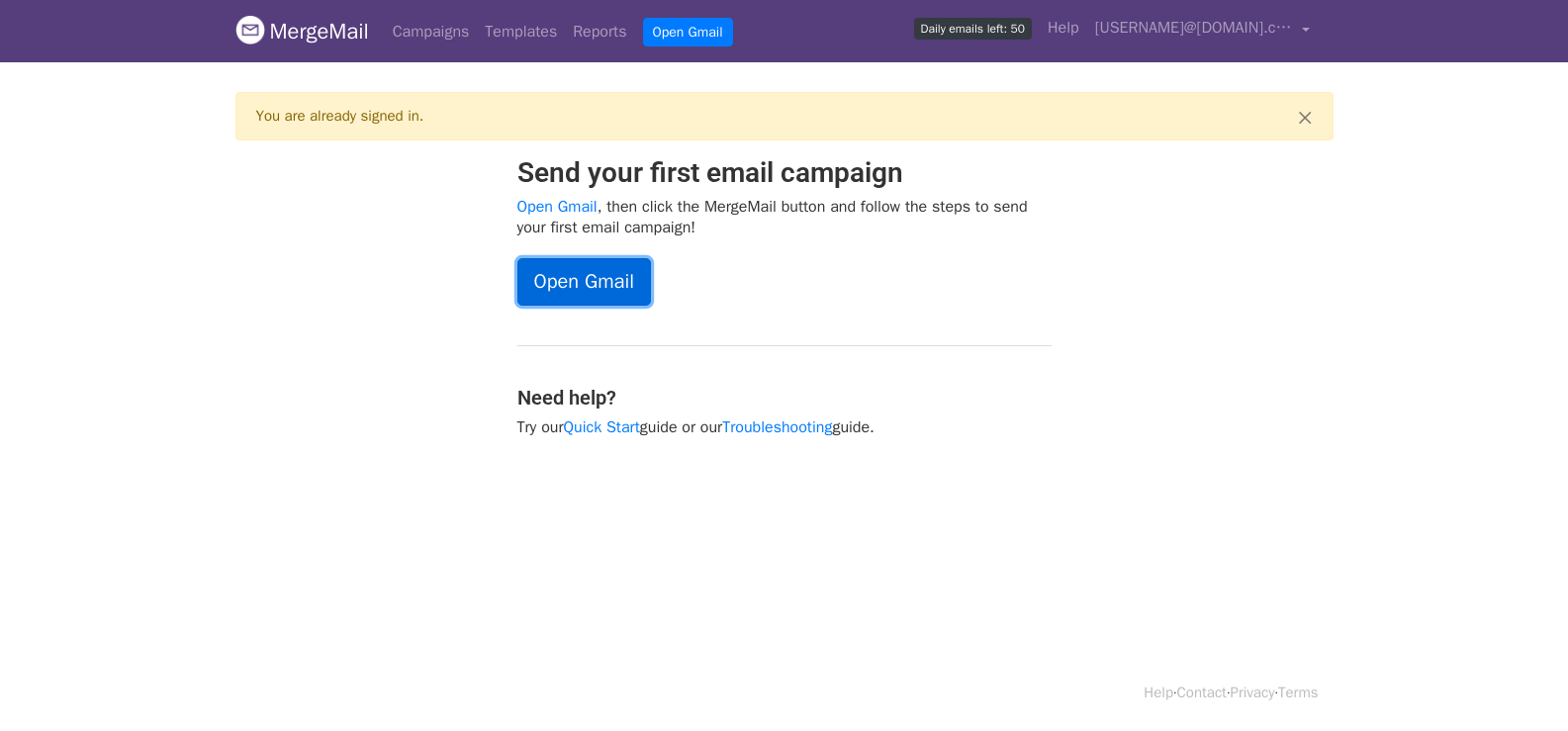 click on "Open Gmail" at bounding box center (584, 282) 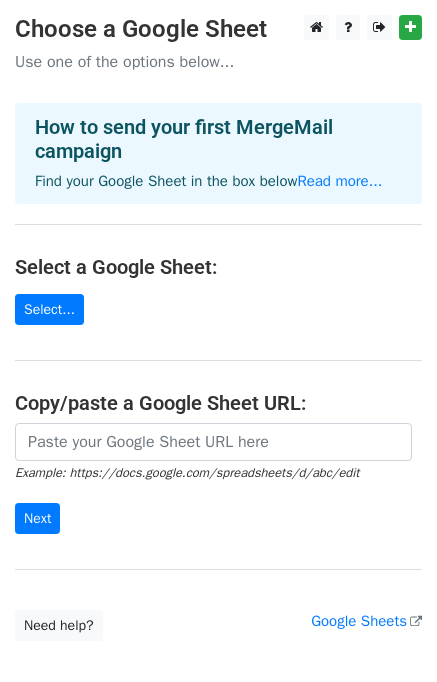 scroll, scrollTop: 0, scrollLeft: 0, axis: both 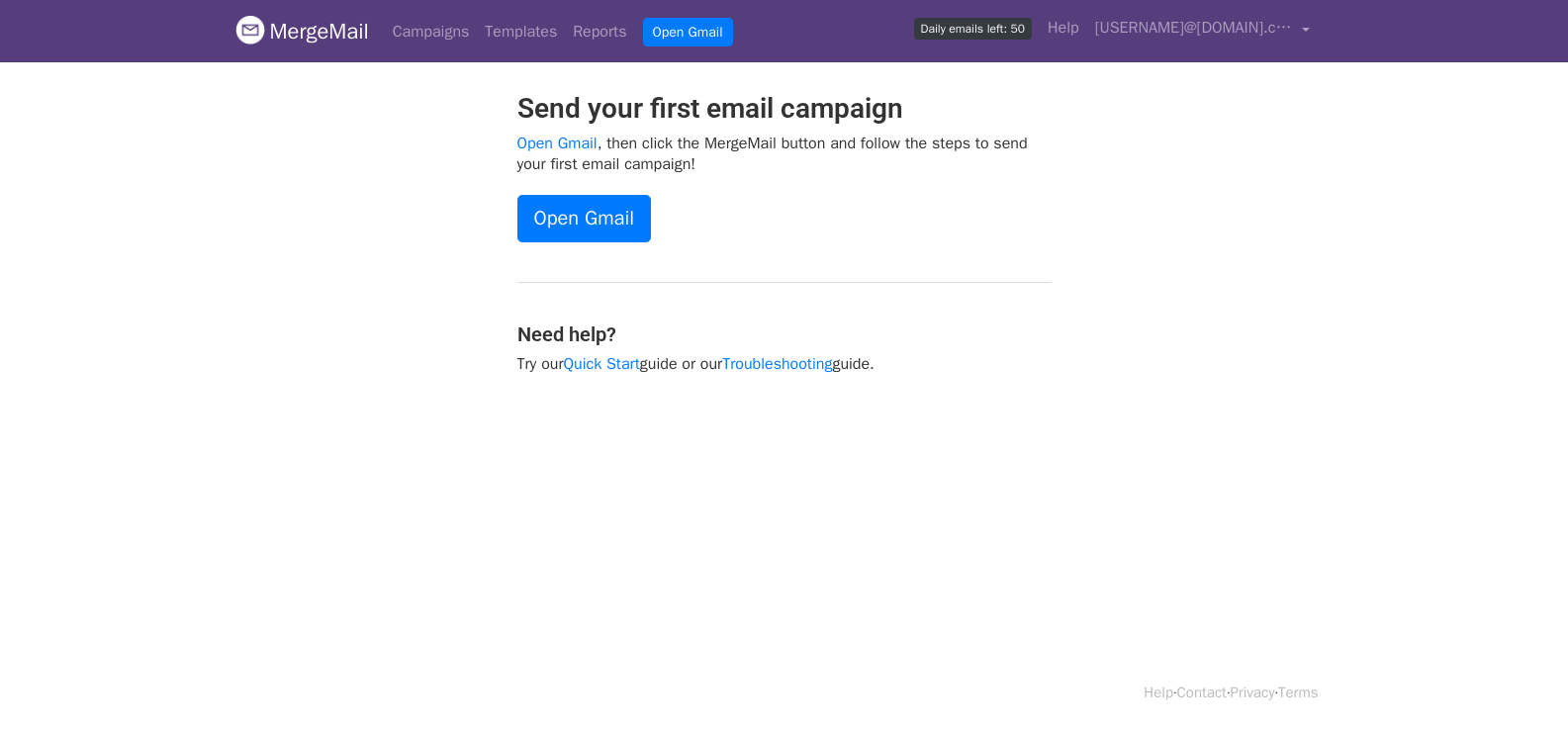 click on "Send your first email campaign
Open Gmail , then click the MergeMail button and follow the steps to send your first email campaign!
Open Gmail
Need help?
Try our  Quick Start  guide or our  Troubleshooting  guide." at bounding box center (784, 243) 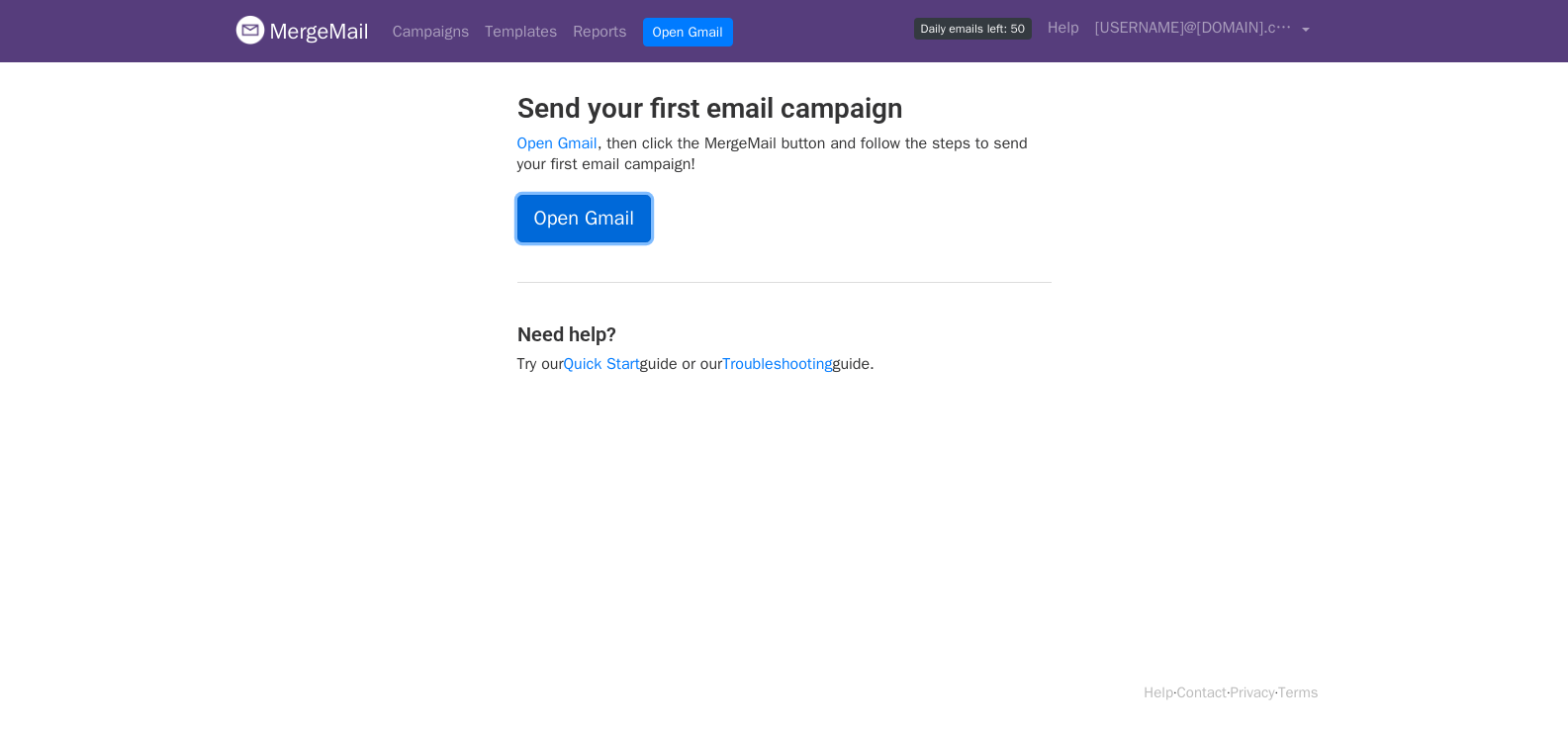 click on "Open Gmail" at bounding box center [584, 219] 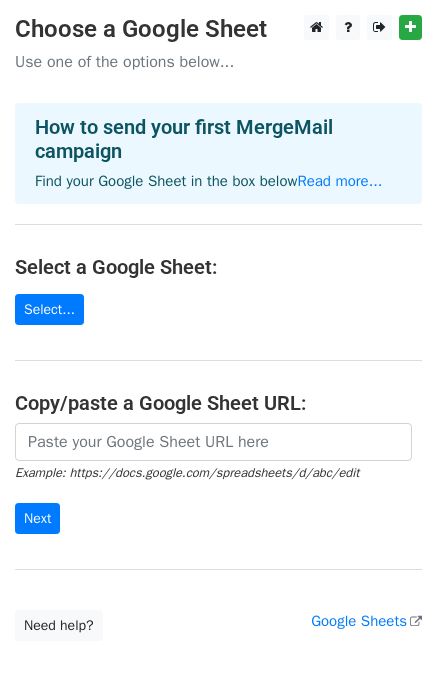 scroll, scrollTop: 0, scrollLeft: 0, axis: both 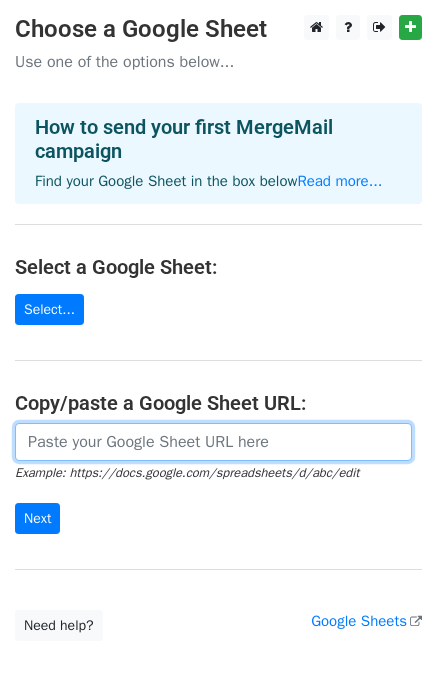 click at bounding box center (213, 442) 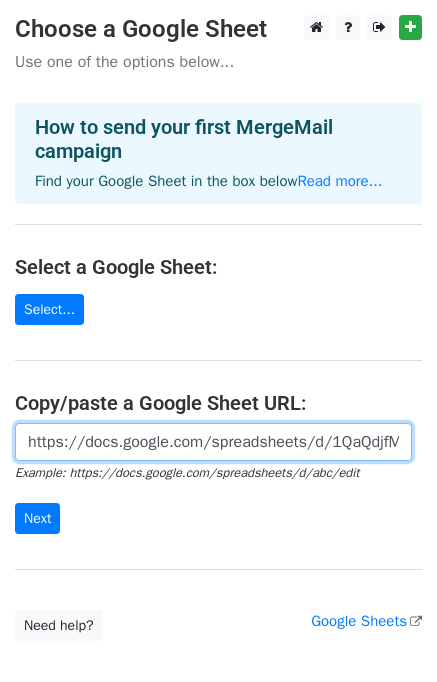 scroll, scrollTop: 0, scrollLeft: 745, axis: horizontal 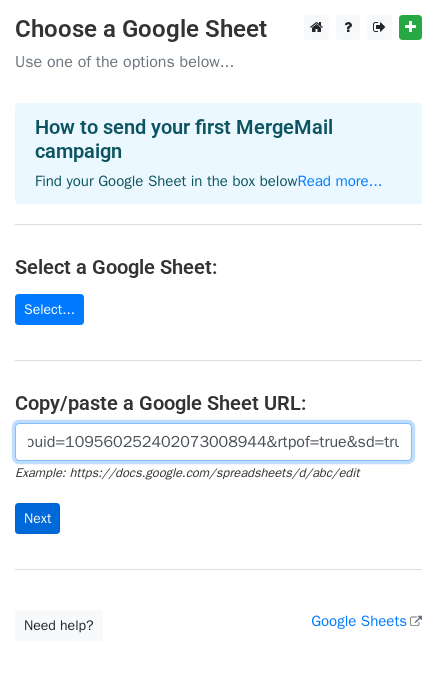 type on "https://docs.google.com/spreadsheets/d/1QaQdjfMtB3OkAwwEtq9z1EIY0VkJw8Pb/edit?usp=drive_link&ouid=109560252402073008944&rtpof=true&sd=true" 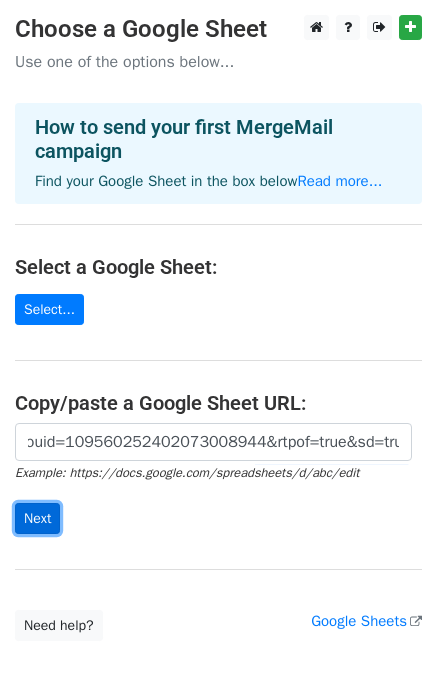 click on "Next" at bounding box center (37, 518) 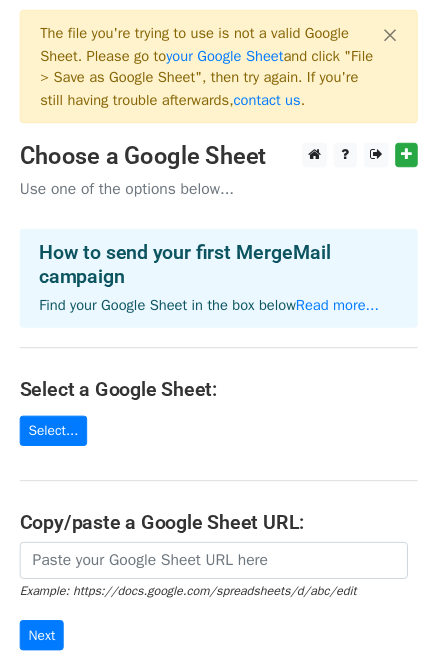 scroll, scrollTop: 0, scrollLeft: 0, axis: both 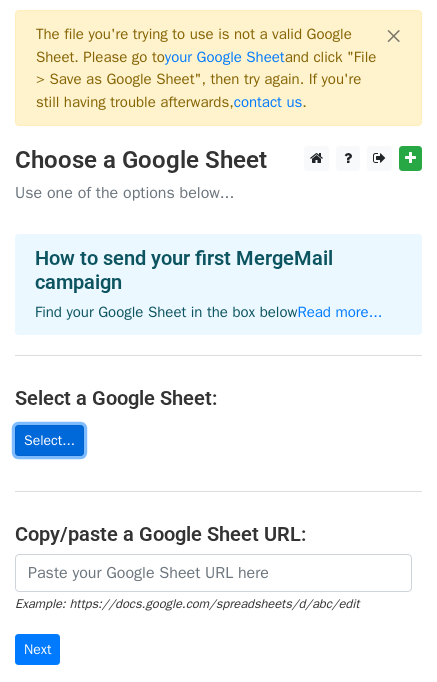 click on "Select..." at bounding box center (49, 440) 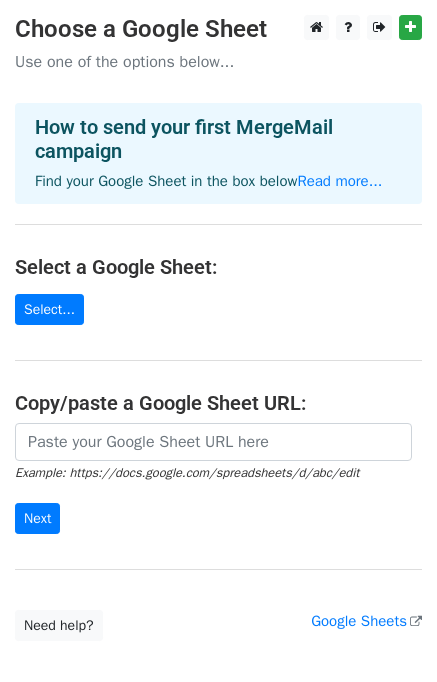 scroll, scrollTop: 0, scrollLeft: 0, axis: both 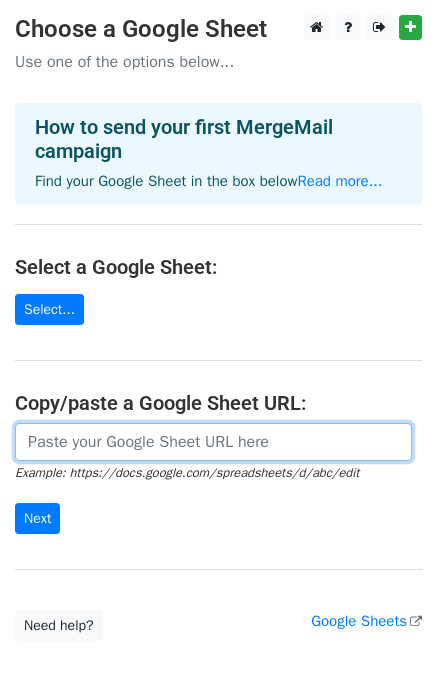 click at bounding box center (213, 442) 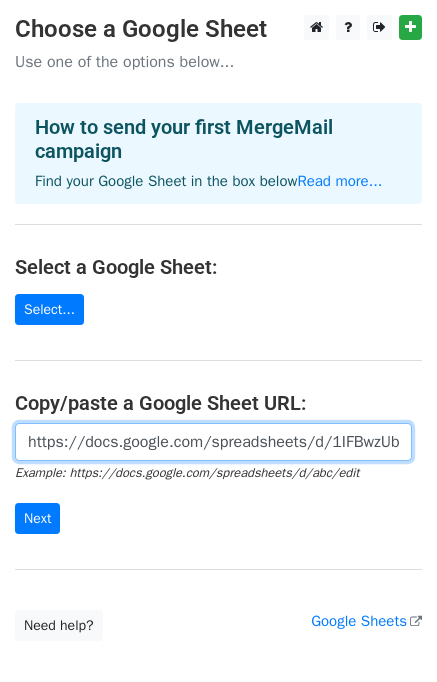 scroll, scrollTop: 0, scrollLeft: 440, axis: horizontal 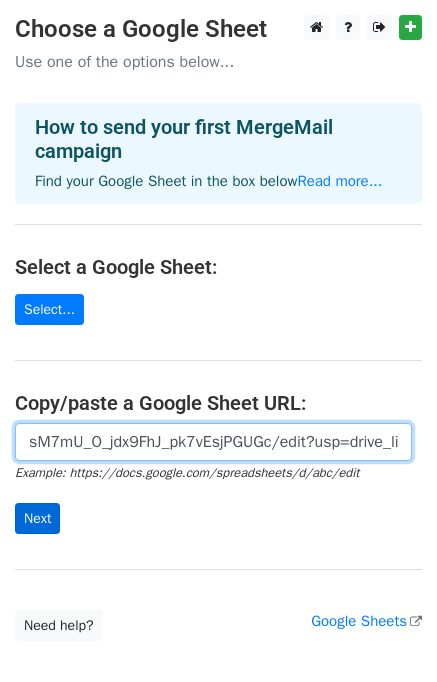 type on "https://docs.google.com/spreadsheets/d/1IFBwzUb2cYn-64HsM7mU_O_jdx9FhJ_pk7vEsjPGUGc/edit?usp=drive_link" 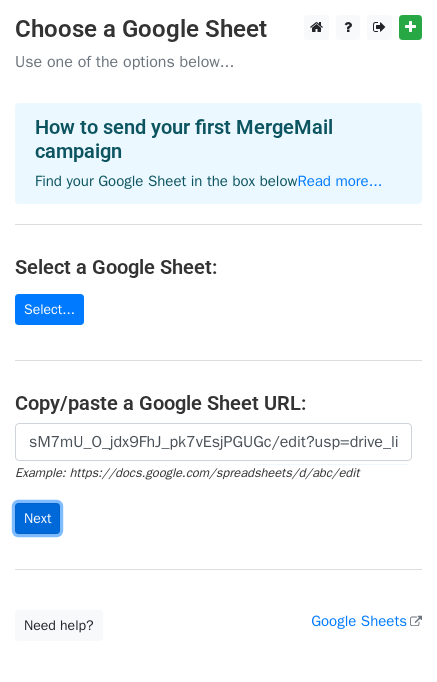 scroll, scrollTop: 0, scrollLeft: 0, axis: both 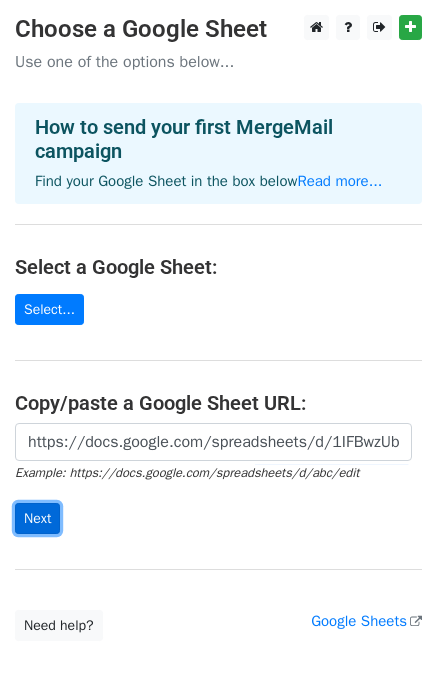 click on "Next" at bounding box center (37, 518) 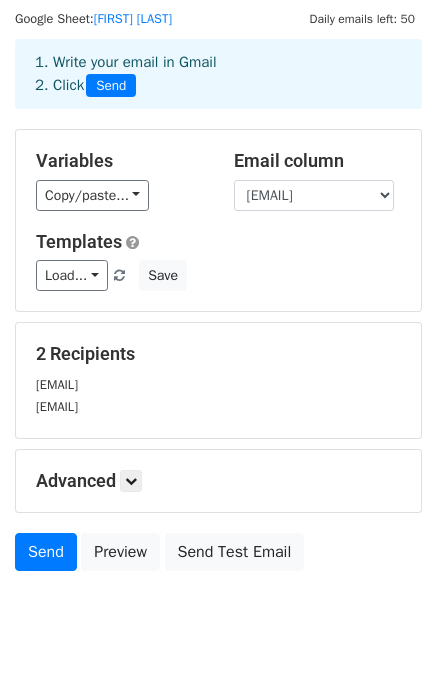 scroll, scrollTop: 116, scrollLeft: 0, axis: vertical 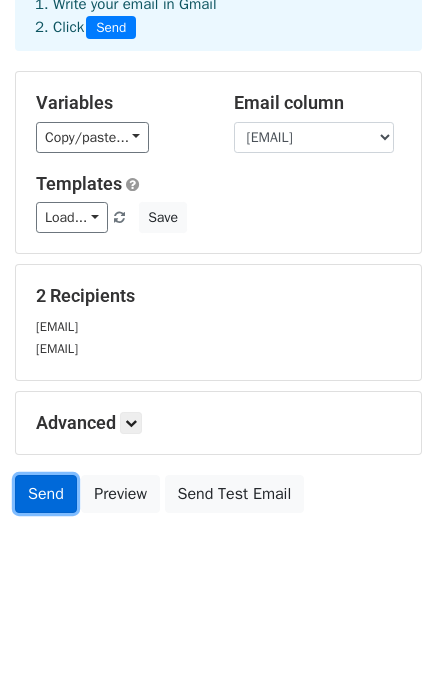 click on "Send" at bounding box center [46, 494] 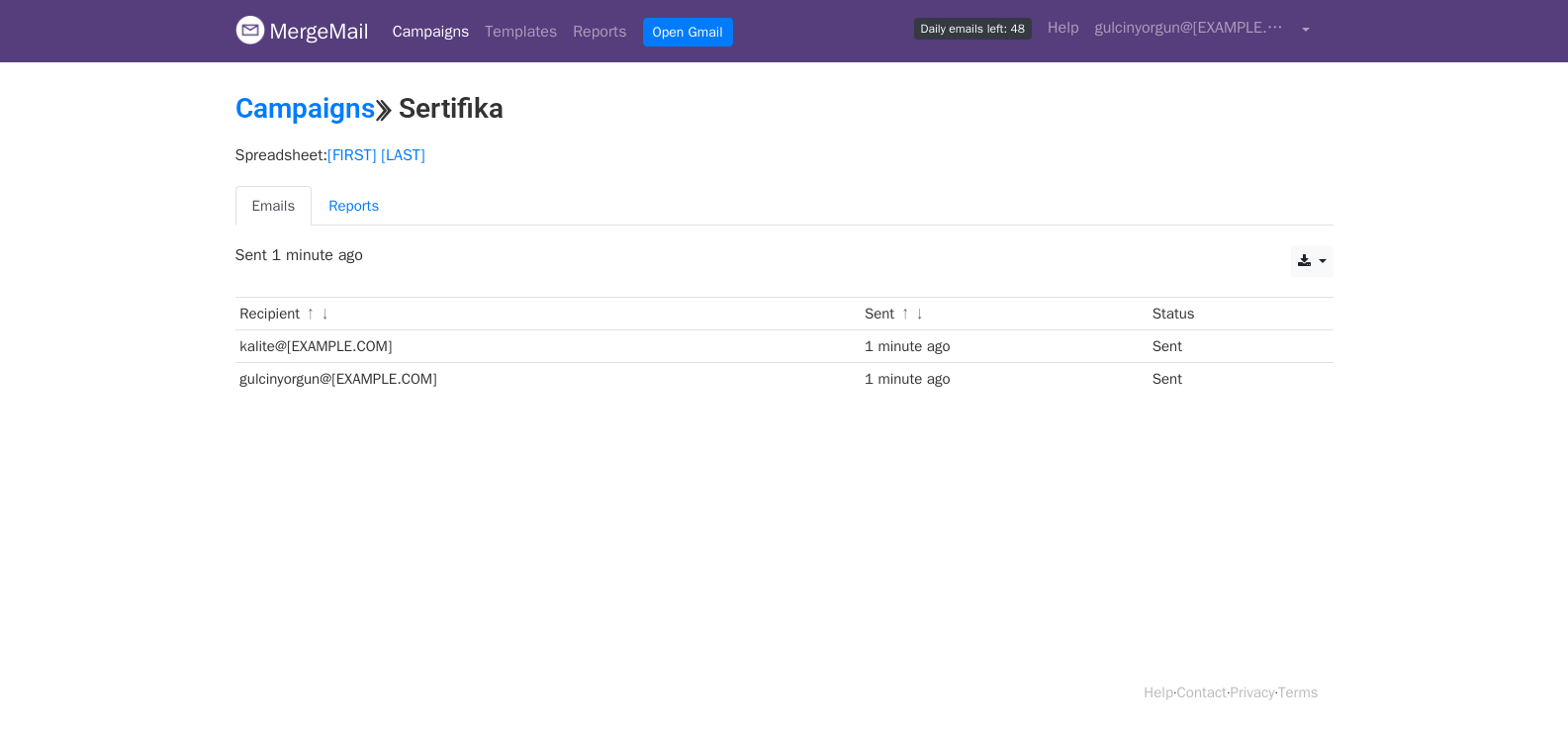 scroll, scrollTop: 0, scrollLeft: 0, axis: both 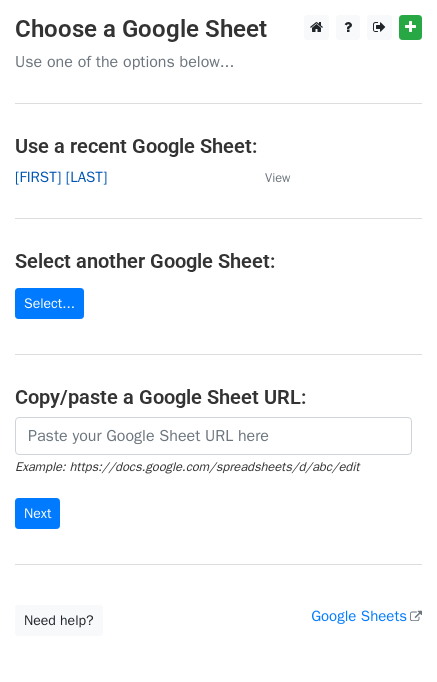 click on "[FIRST] [LAST]" at bounding box center (61, 177) 